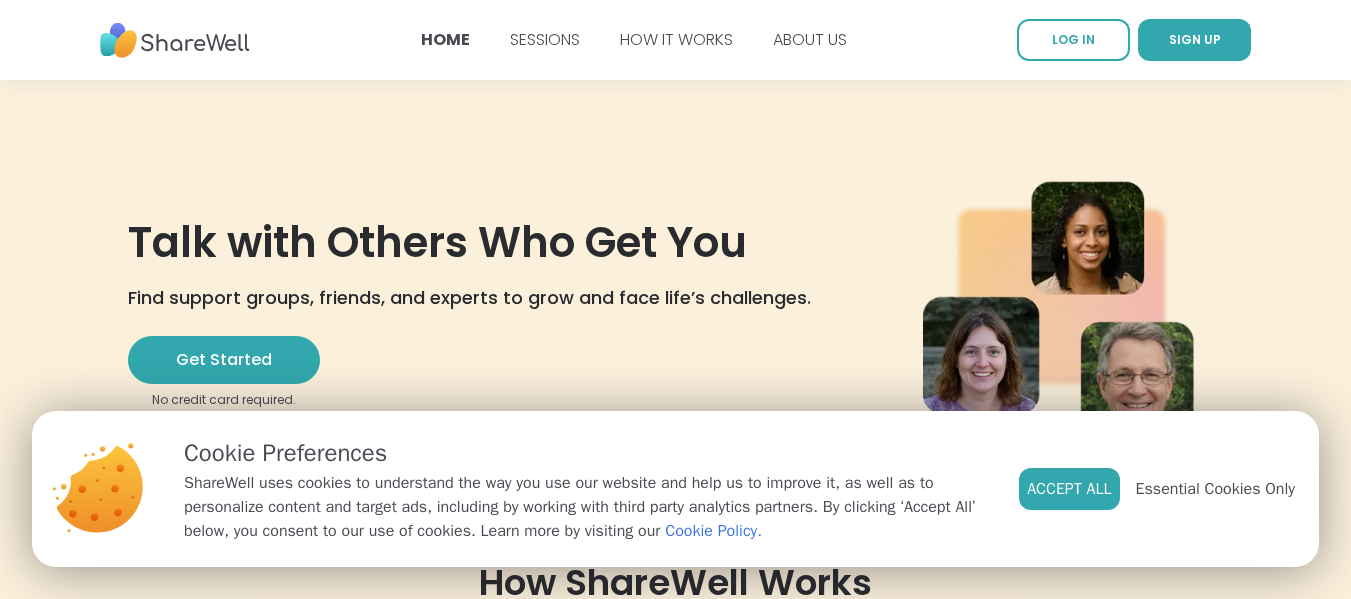 scroll, scrollTop: 0, scrollLeft: 0, axis: both 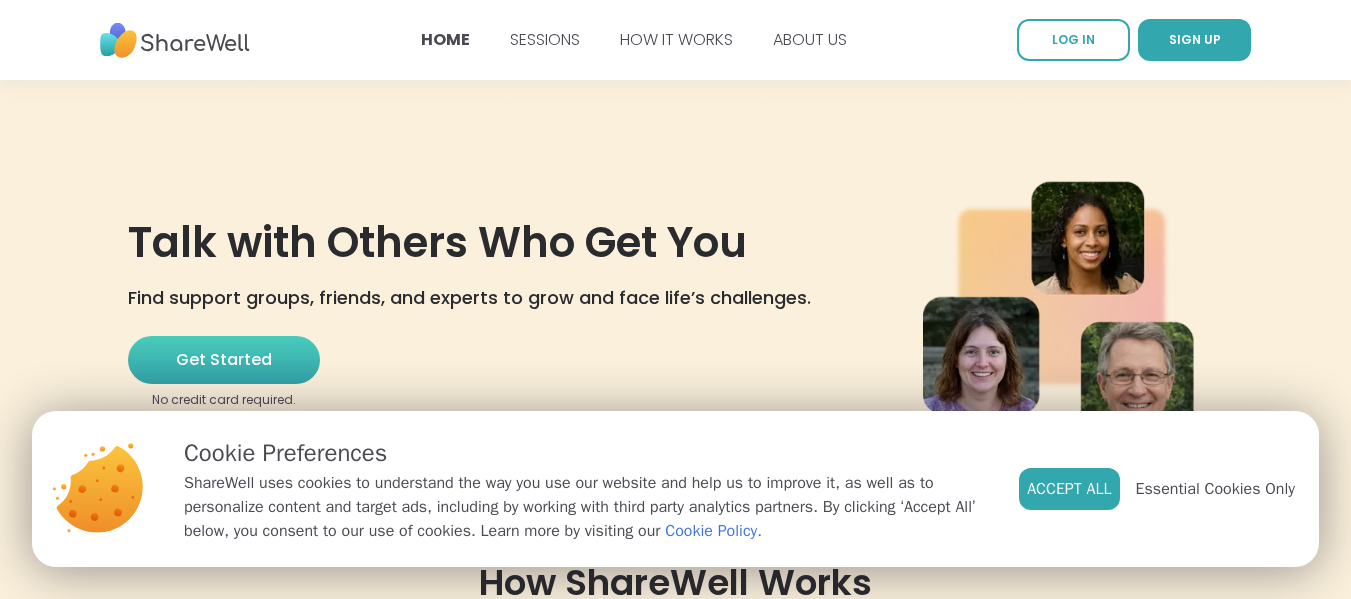 click on "Get Started" at bounding box center [224, 360] 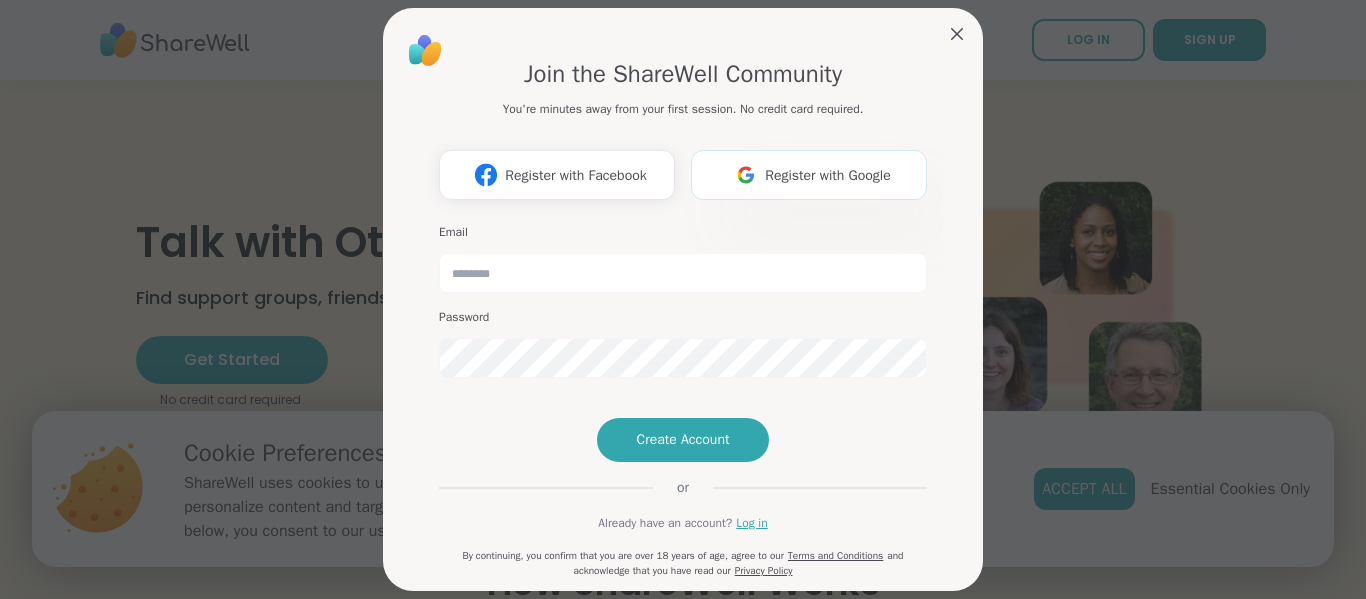 click on "Register with Google" at bounding box center (809, 175) 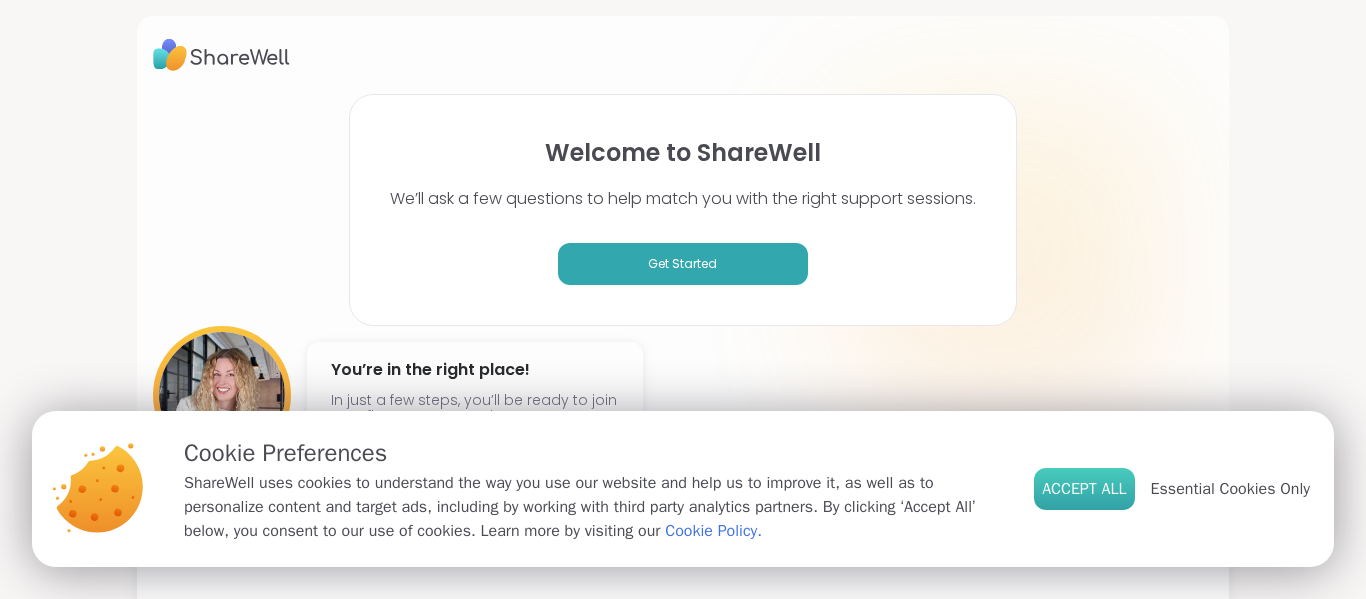 click on "Accept All" at bounding box center [1084, 489] 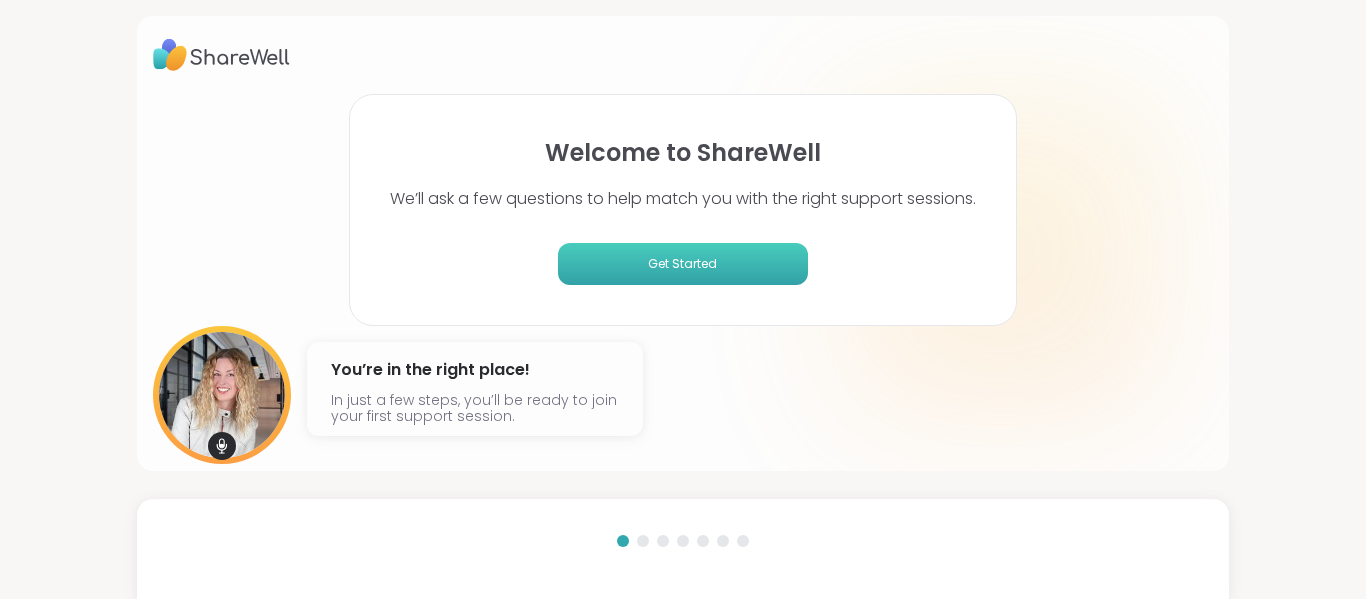 click on "Get Started" at bounding box center (683, 264) 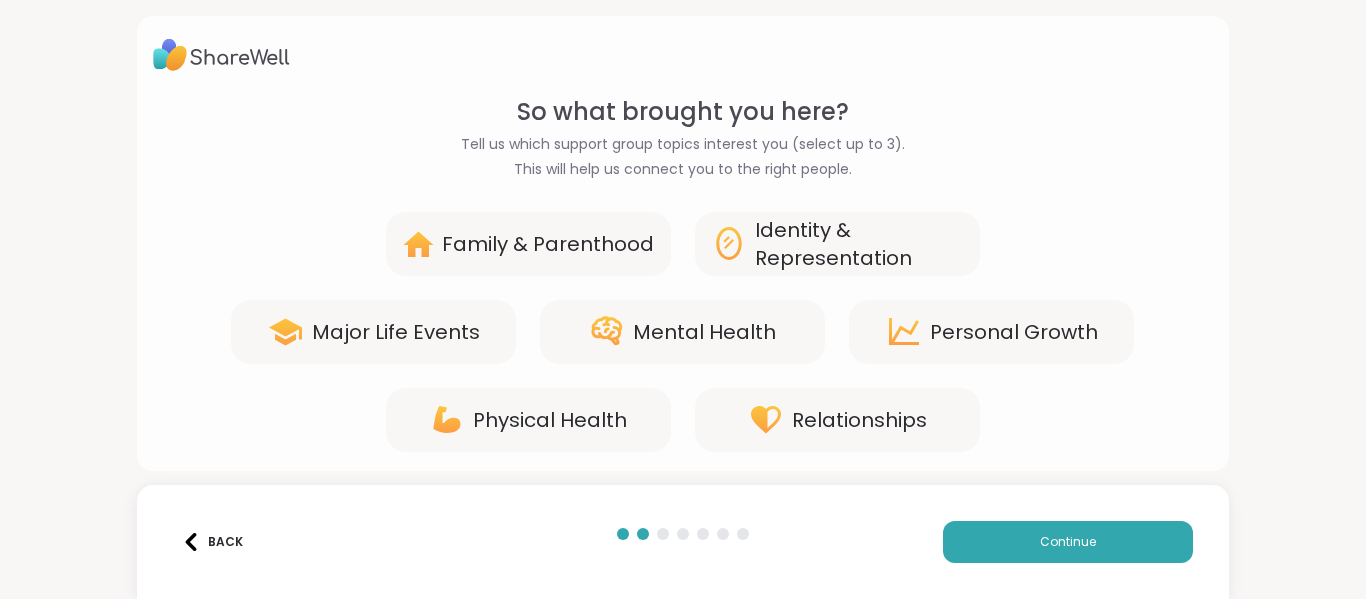 click on "Major Life Events" at bounding box center [396, 332] 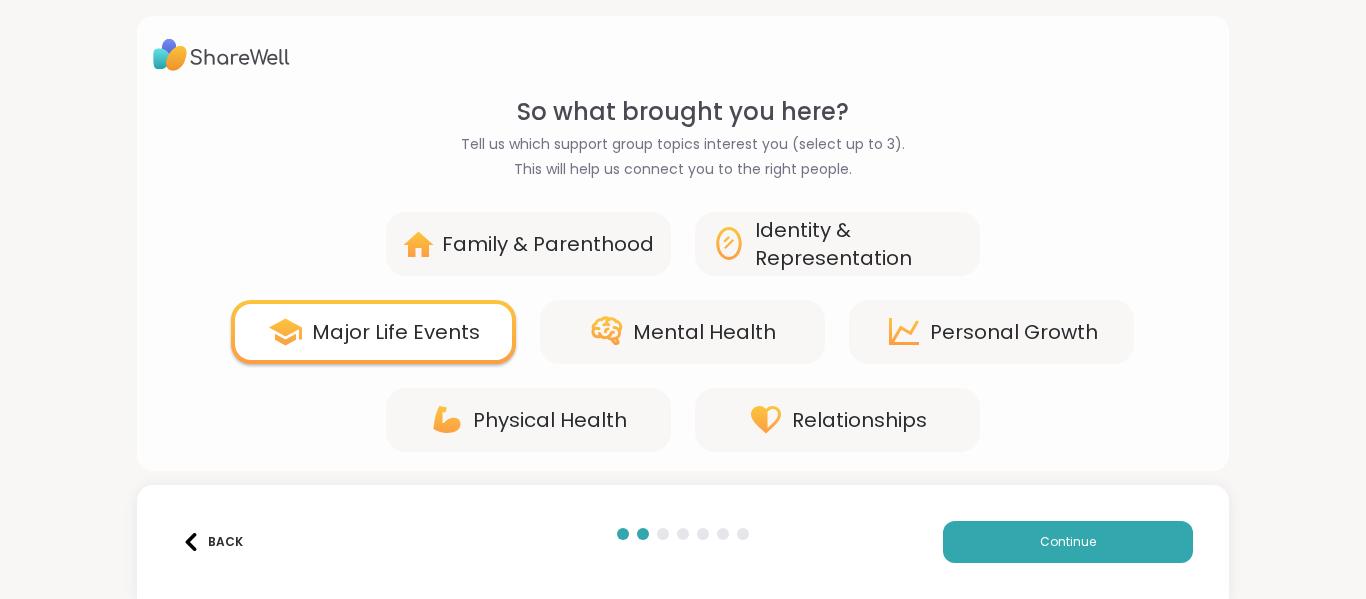 click on "Mental Health" at bounding box center (704, 332) 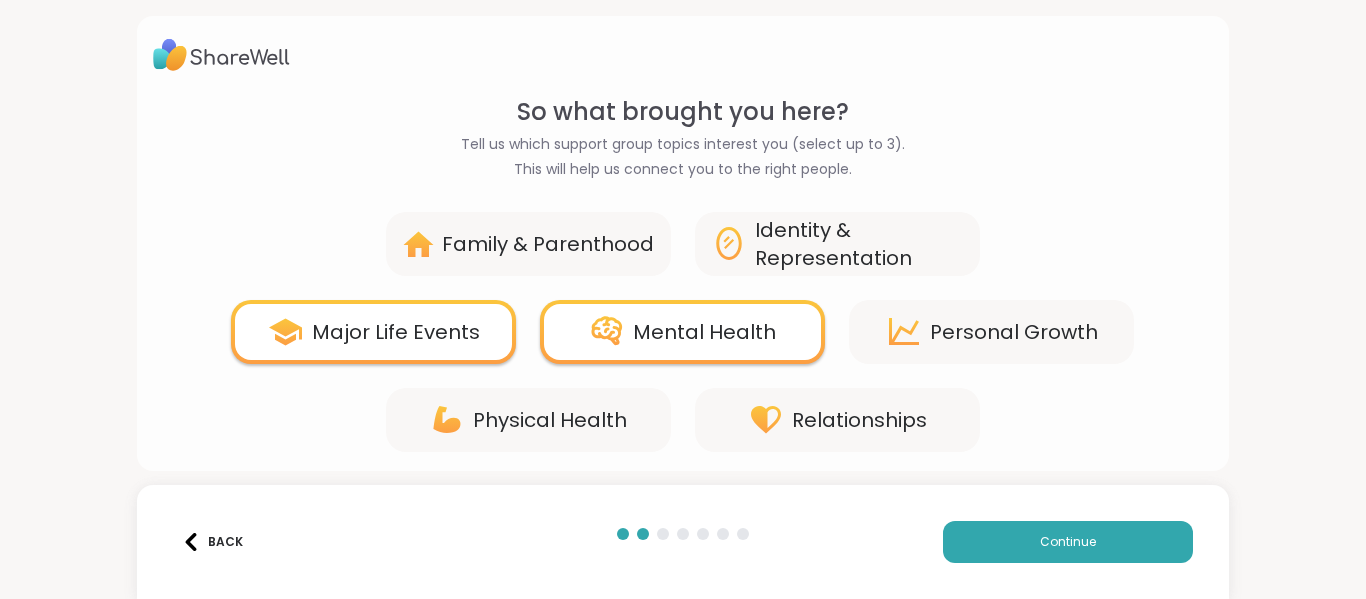 click on "Personal Growth" at bounding box center [1014, 332] 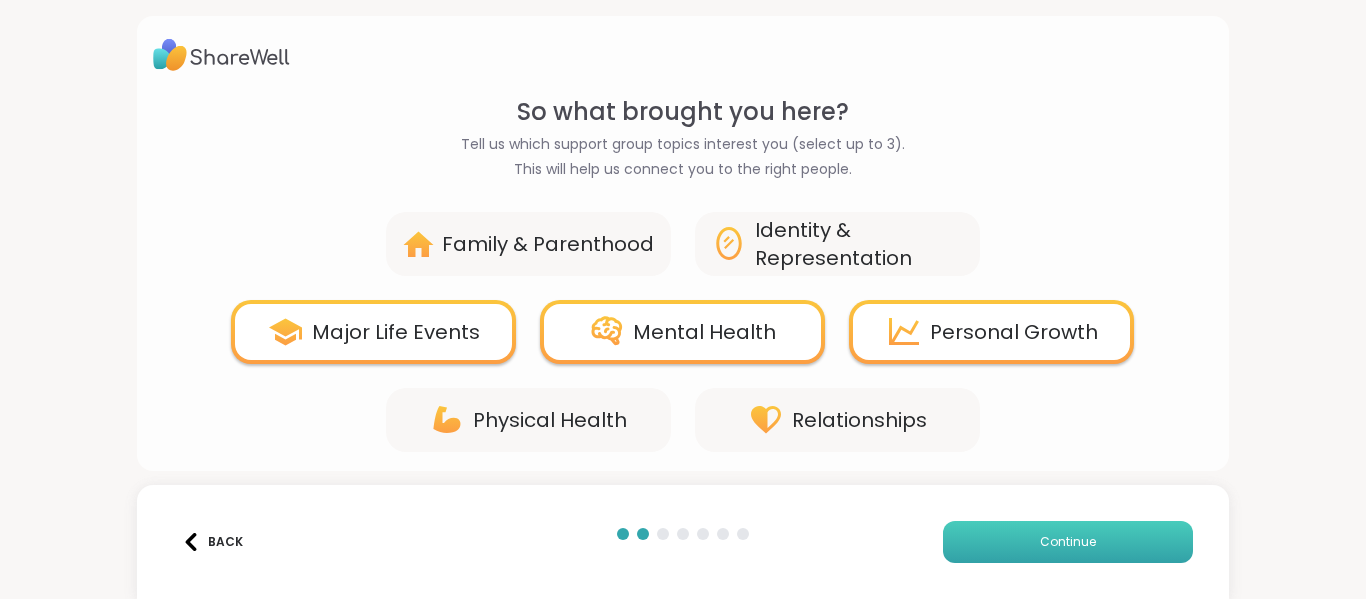 click on "Continue" at bounding box center (1068, 542) 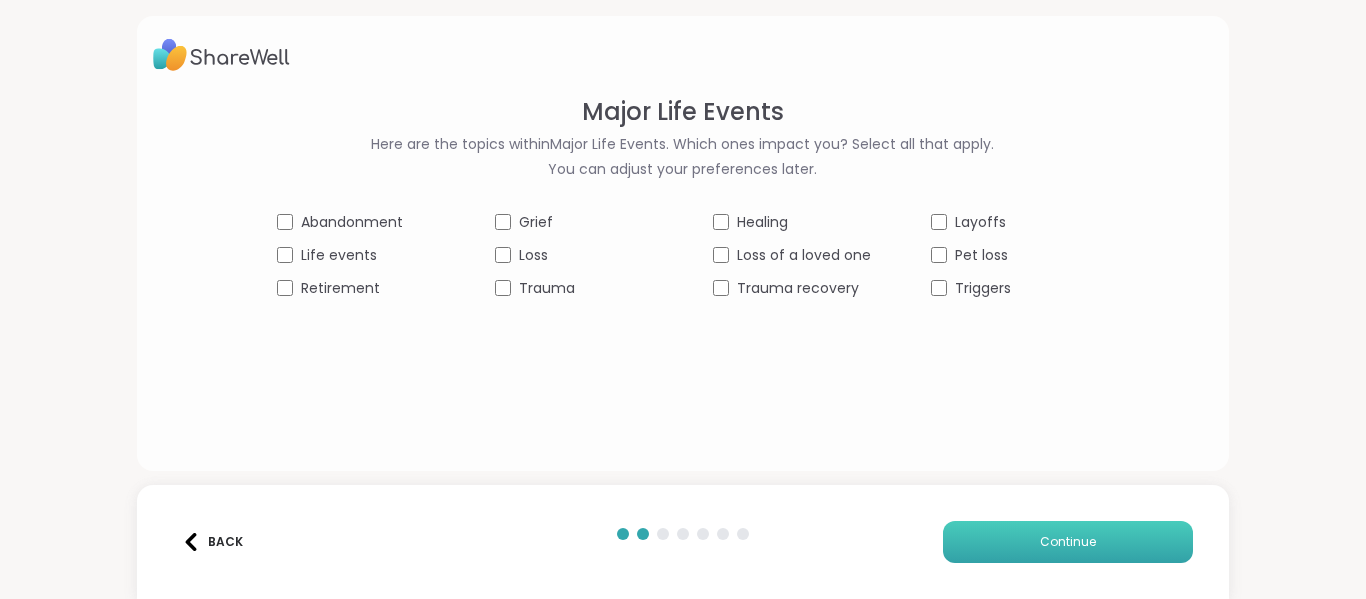 click on "Continue" at bounding box center [1068, 542] 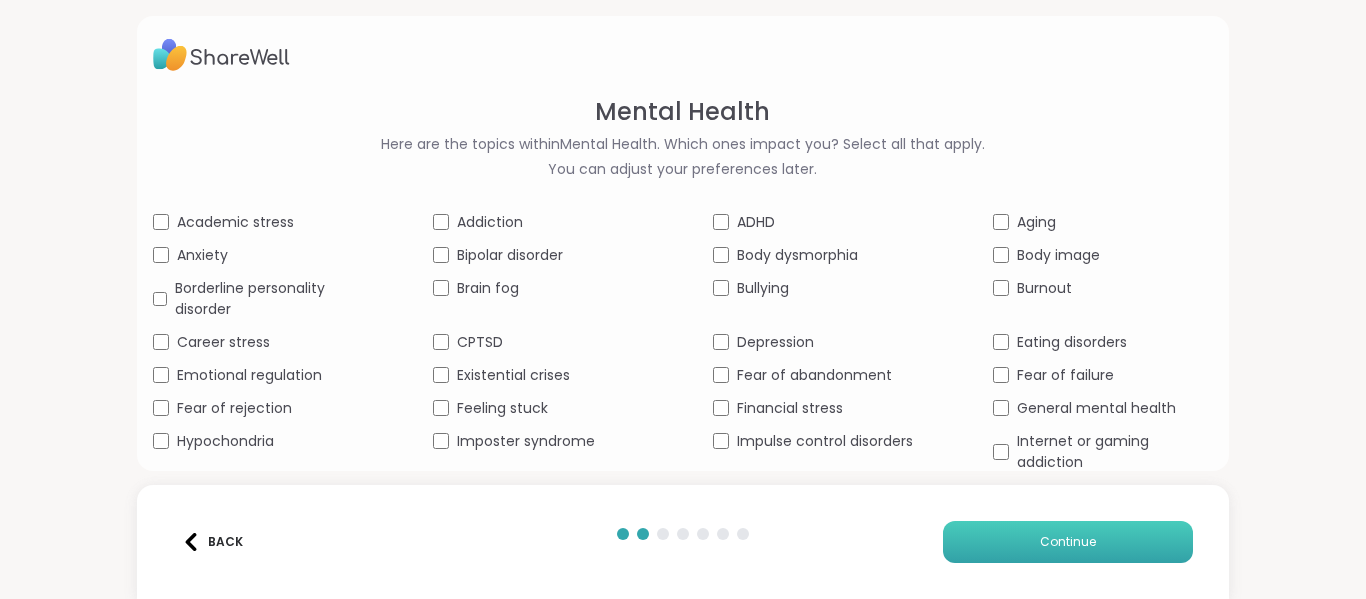 click on "Continue" at bounding box center (1068, 542) 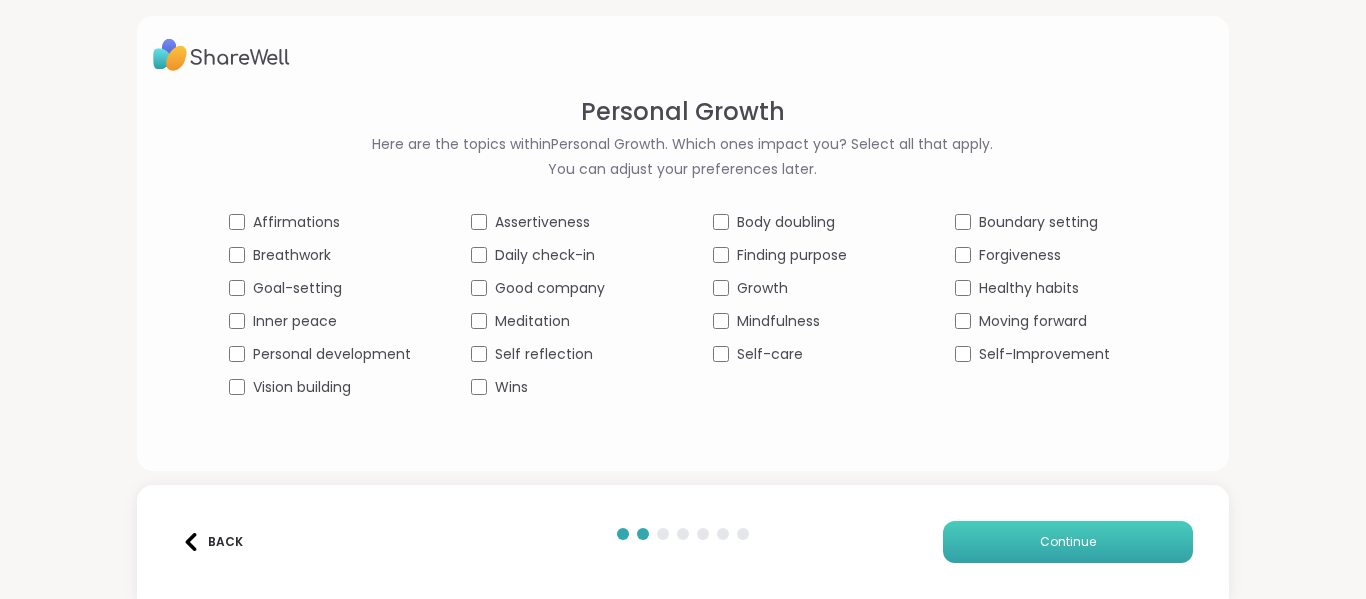 click on "Continue" at bounding box center [1068, 542] 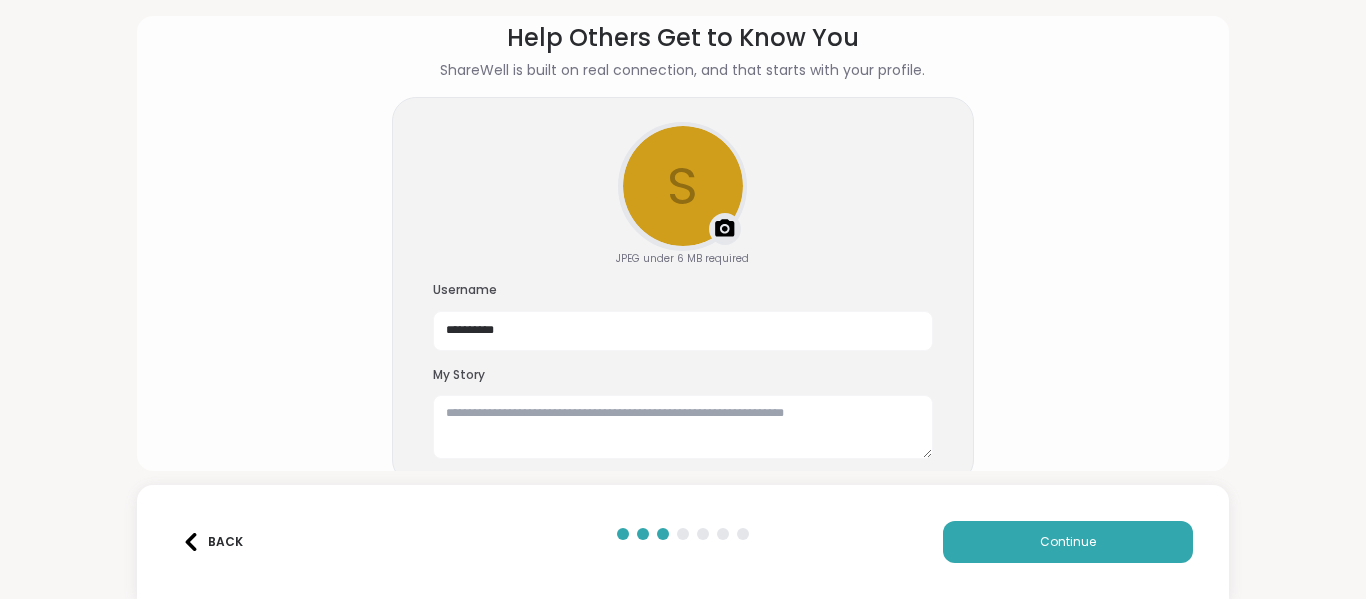 scroll, scrollTop: 100, scrollLeft: 0, axis: vertical 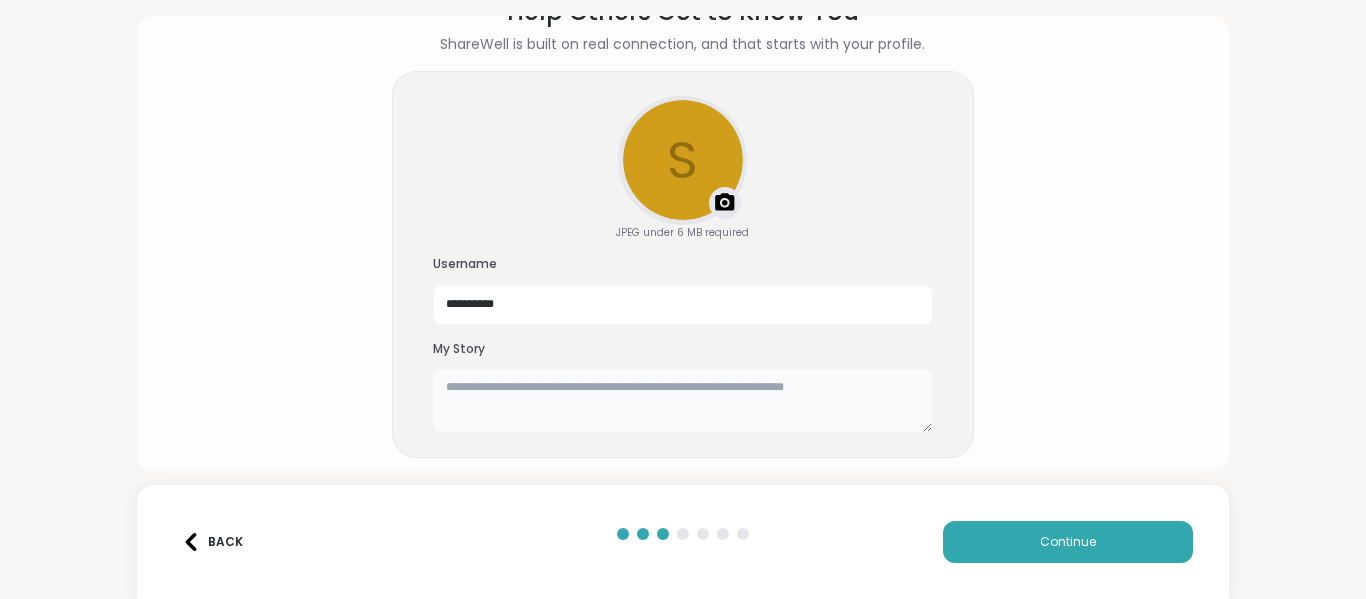 click at bounding box center [683, 401] 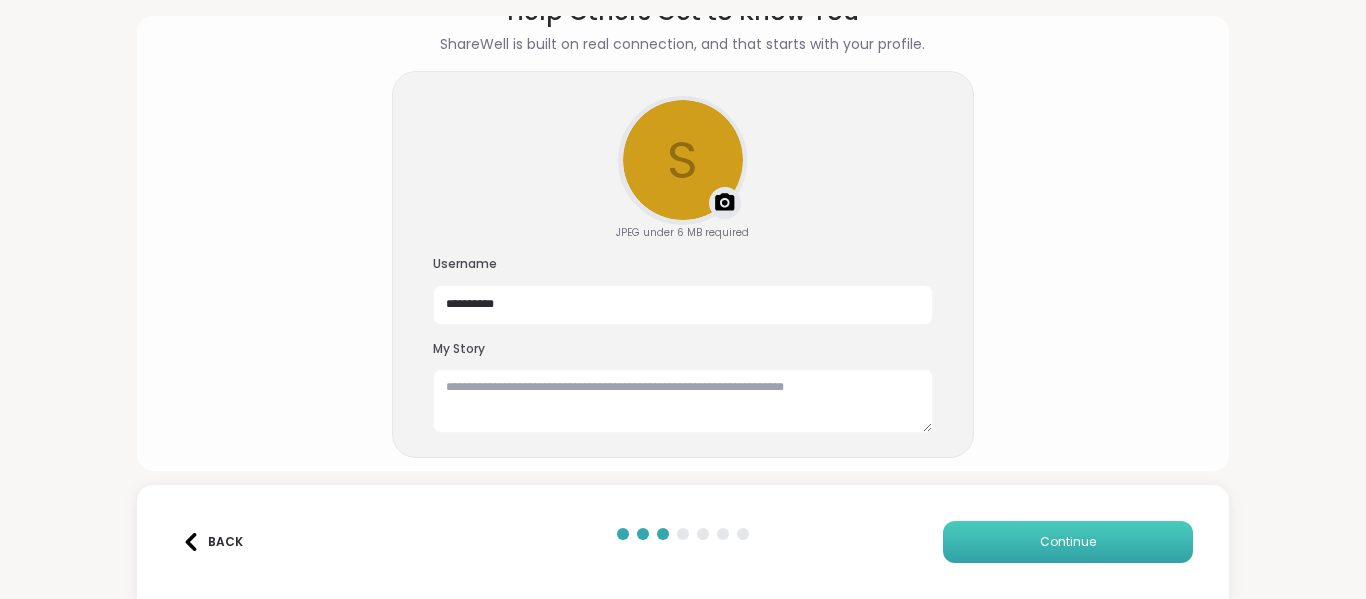 click on "Continue" at bounding box center [1068, 542] 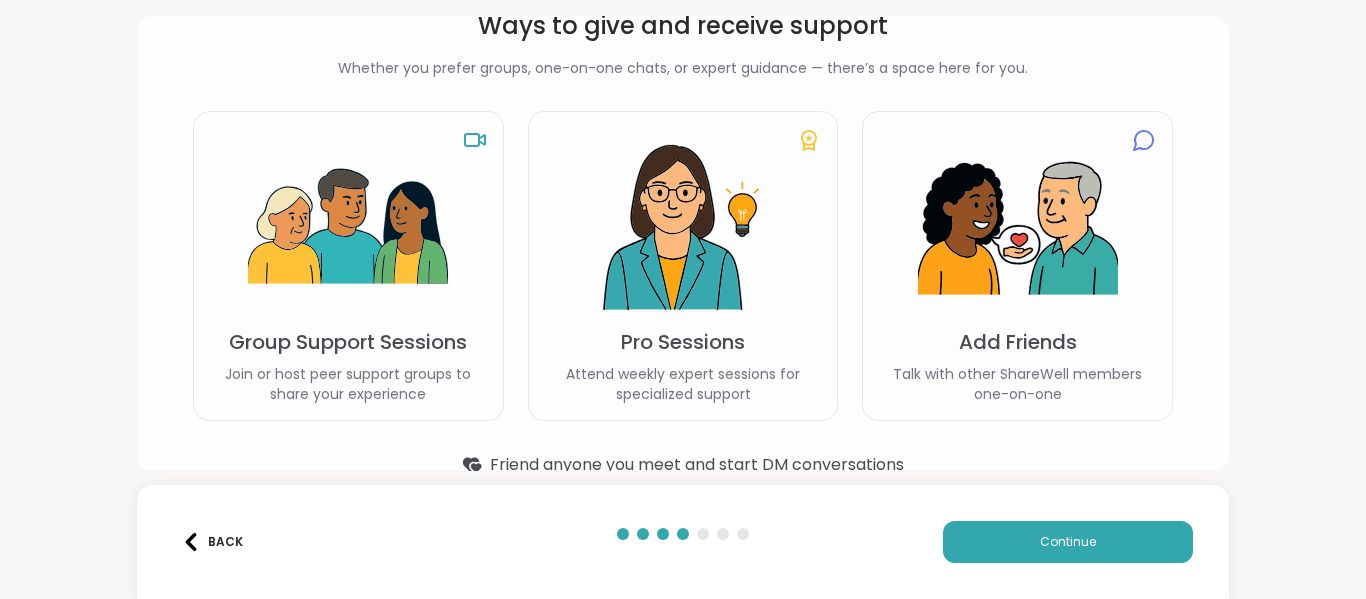 scroll, scrollTop: 138, scrollLeft: 0, axis: vertical 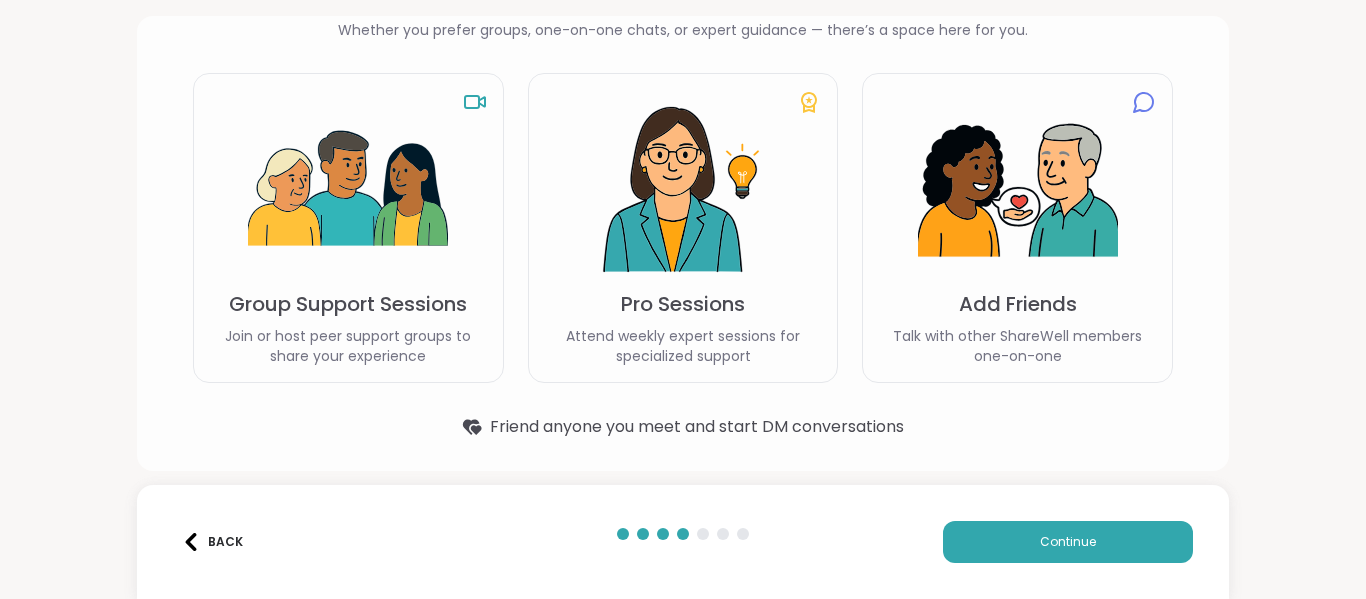click on "Join or host peer support groups to share your experience" at bounding box center (348, 346) 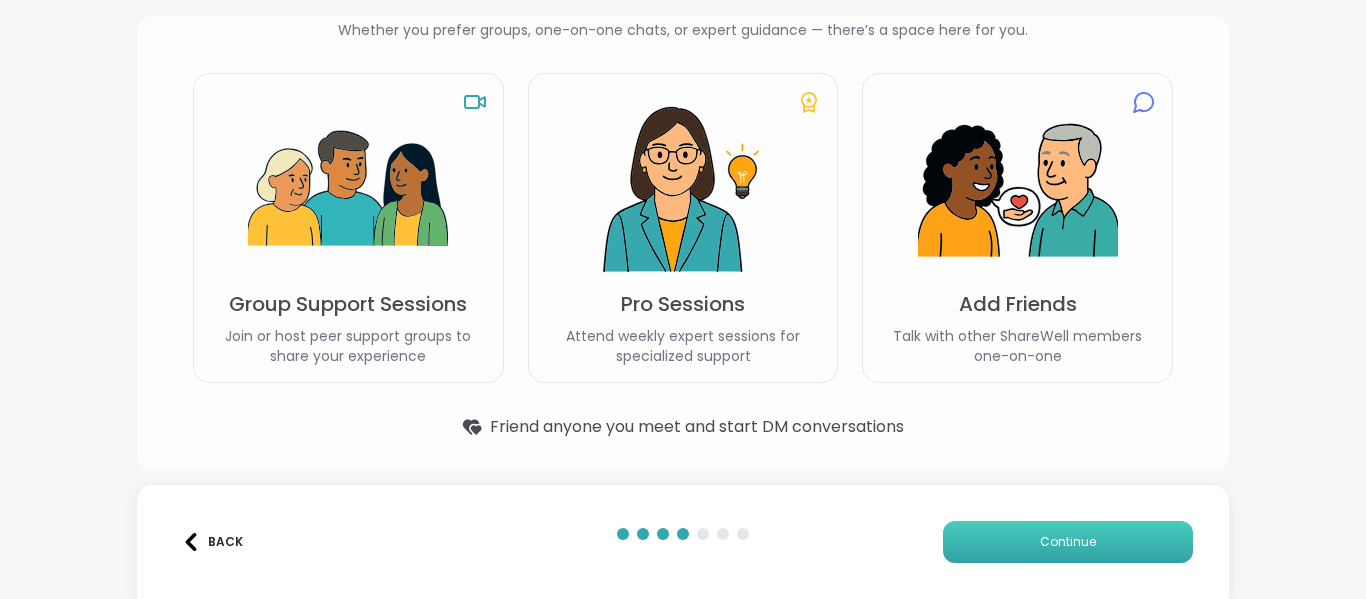 click on "Continue" at bounding box center (1068, 542) 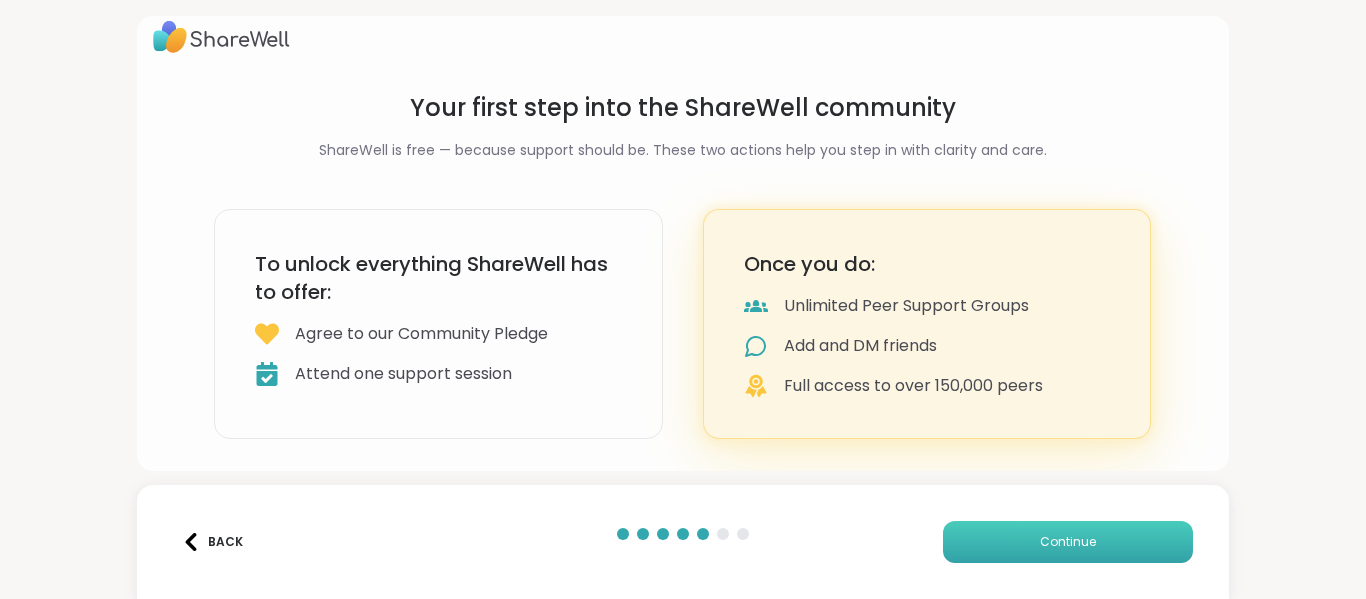 scroll, scrollTop: 18, scrollLeft: 0, axis: vertical 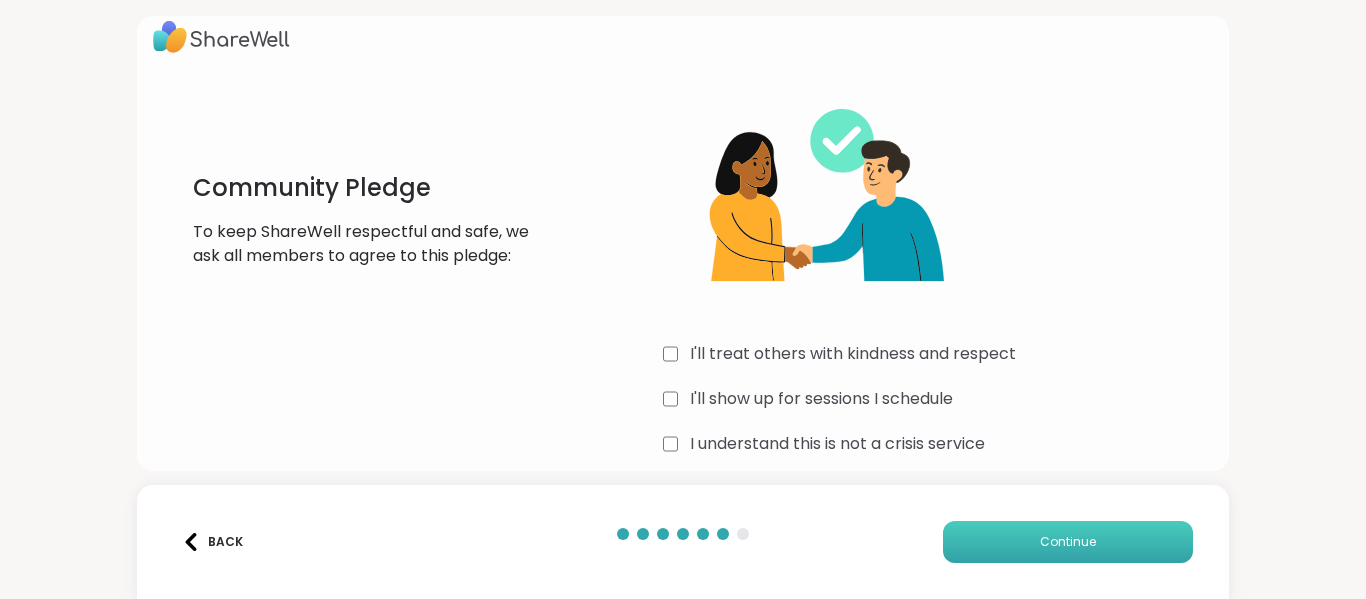click on "Continue" at bounding box center [1068, 542] 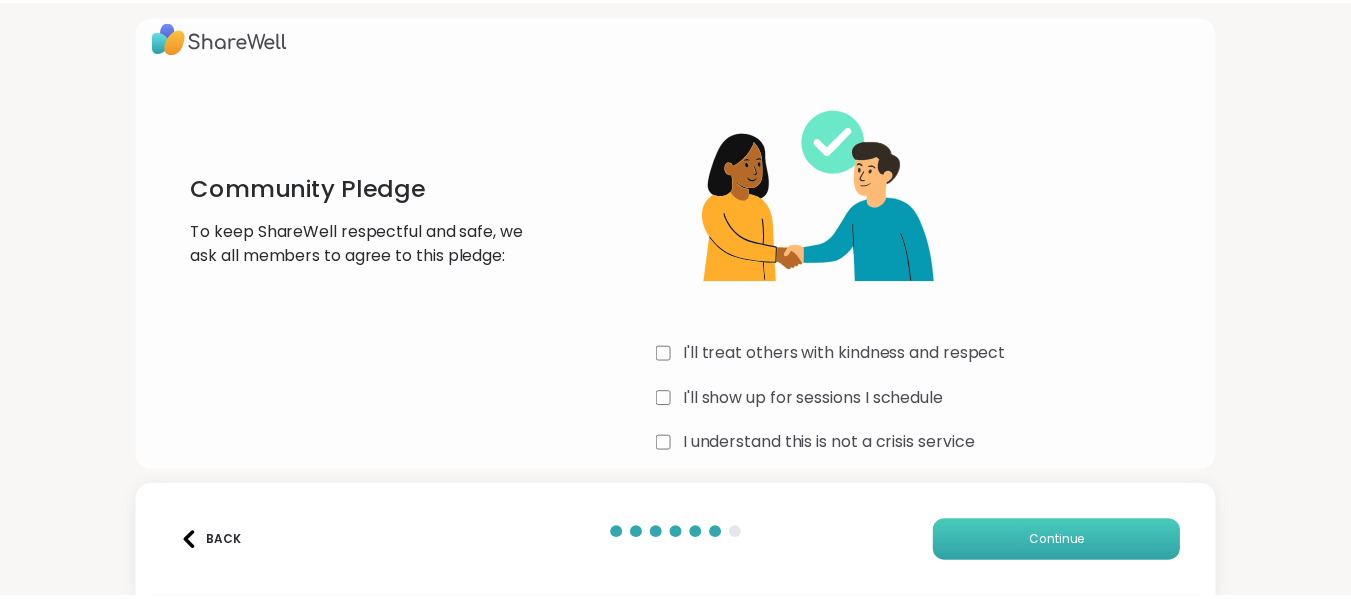 scroll, scrollTop: 0, scrollLeft: 0, axis: both 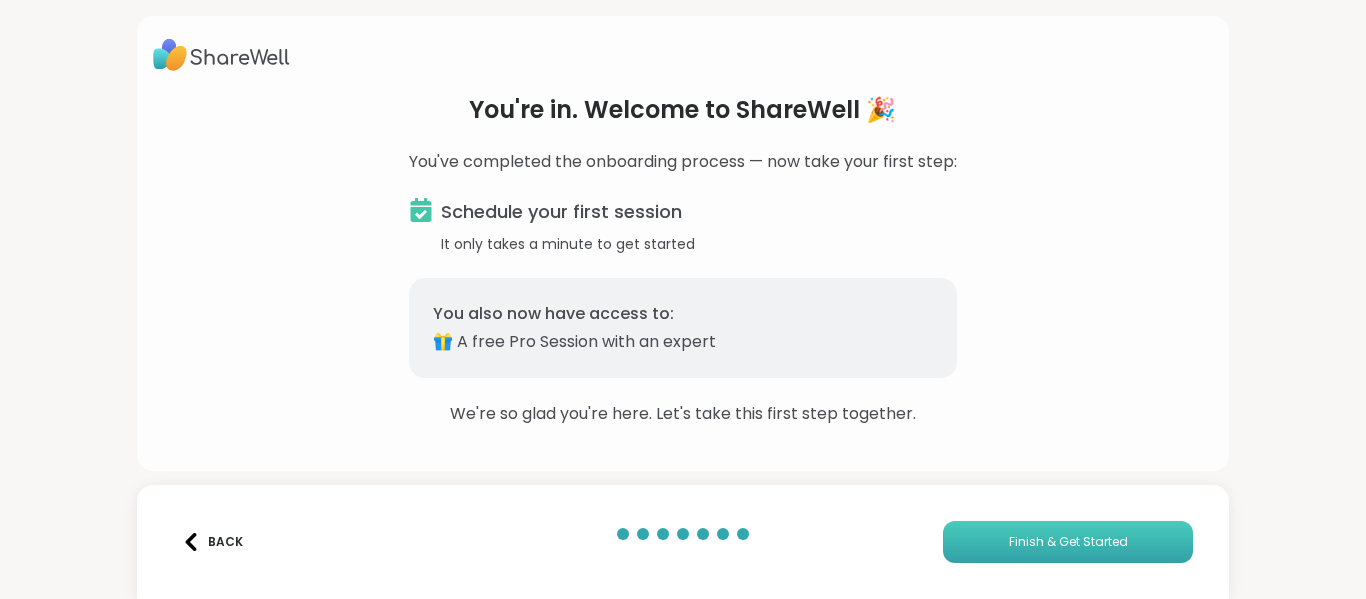click on "Finish & Get Started" at bounding box center (1068, 542) 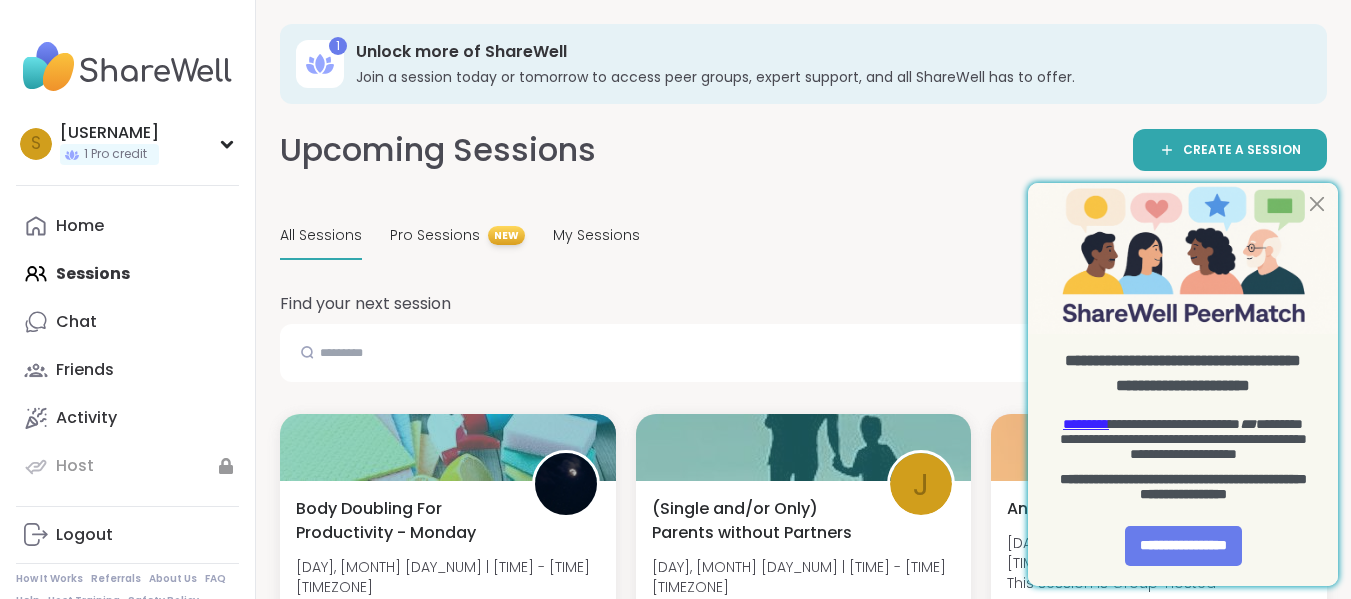 scroll, scrollTop: 0, scrollLeft: 0, axis: both 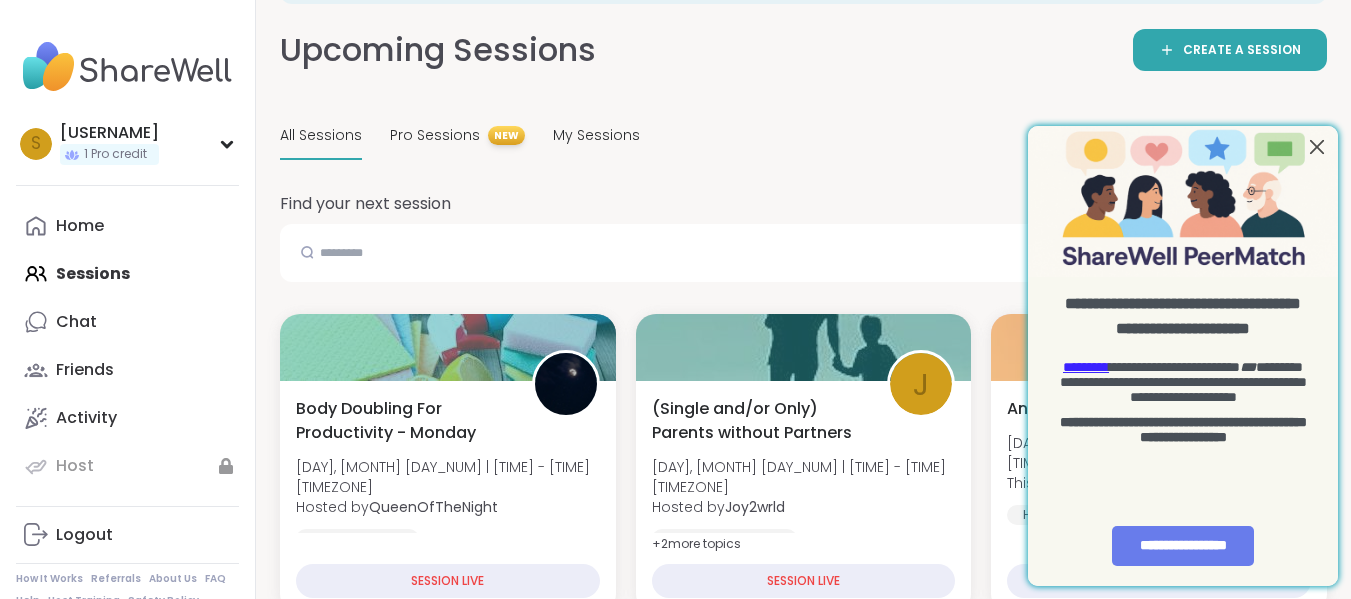 click at bounding box center [1317, 146] 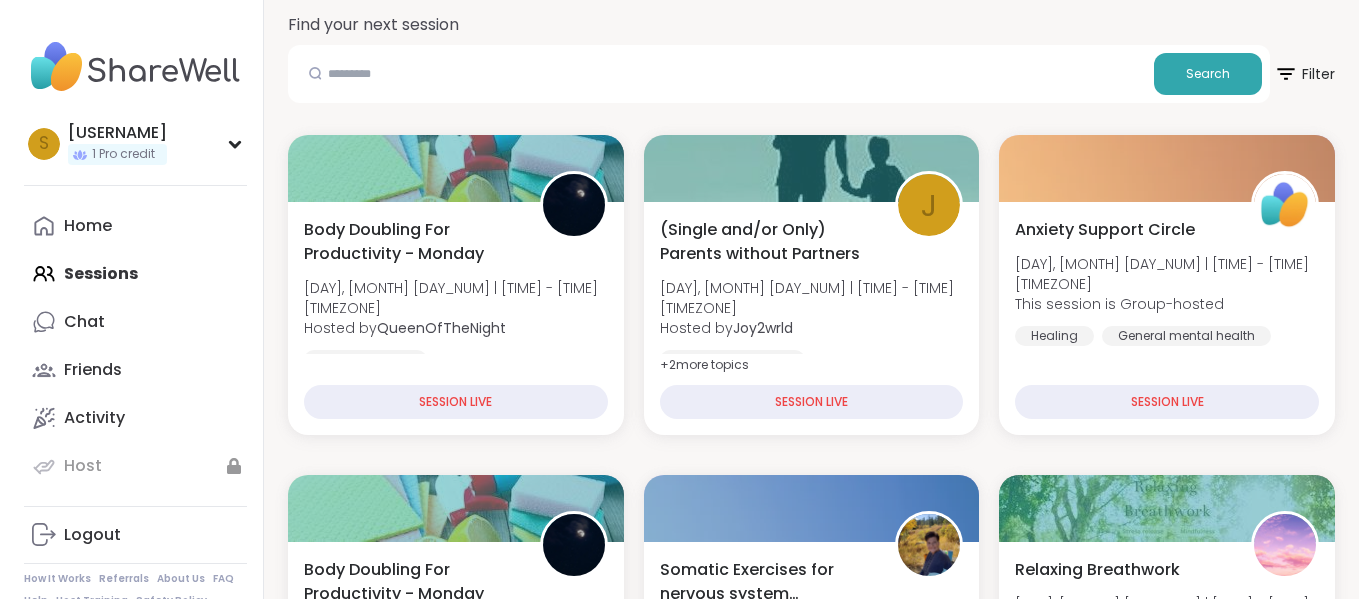 scroll, scrollTop: 300, scrollLeft: 0, axis: vertical 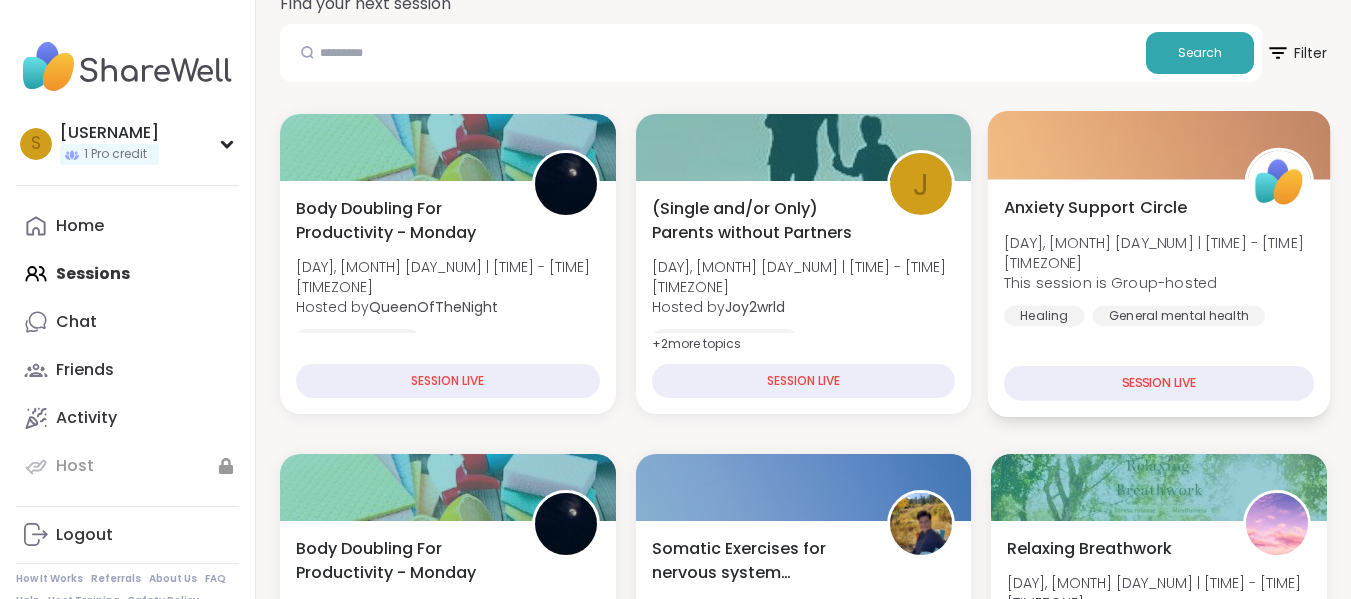 click on "SESSION LIVE" at bounding box center (1159, 383) 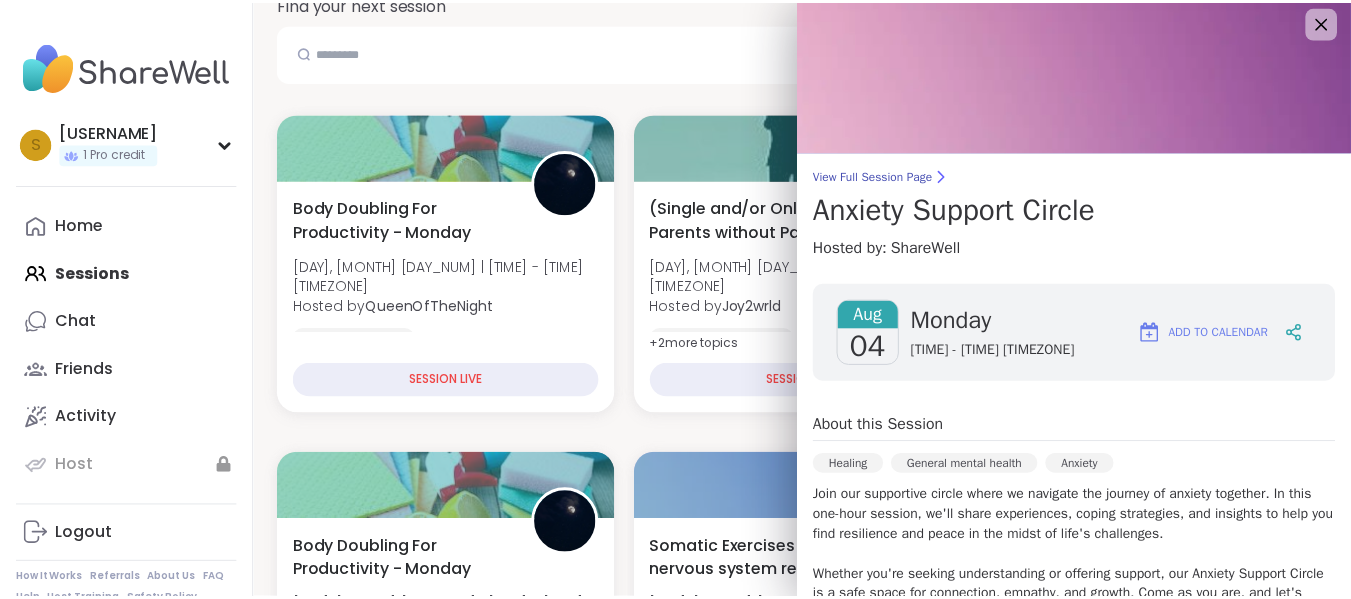 scroll, scrollTop: 0, scrollLeft: 0, axis: both 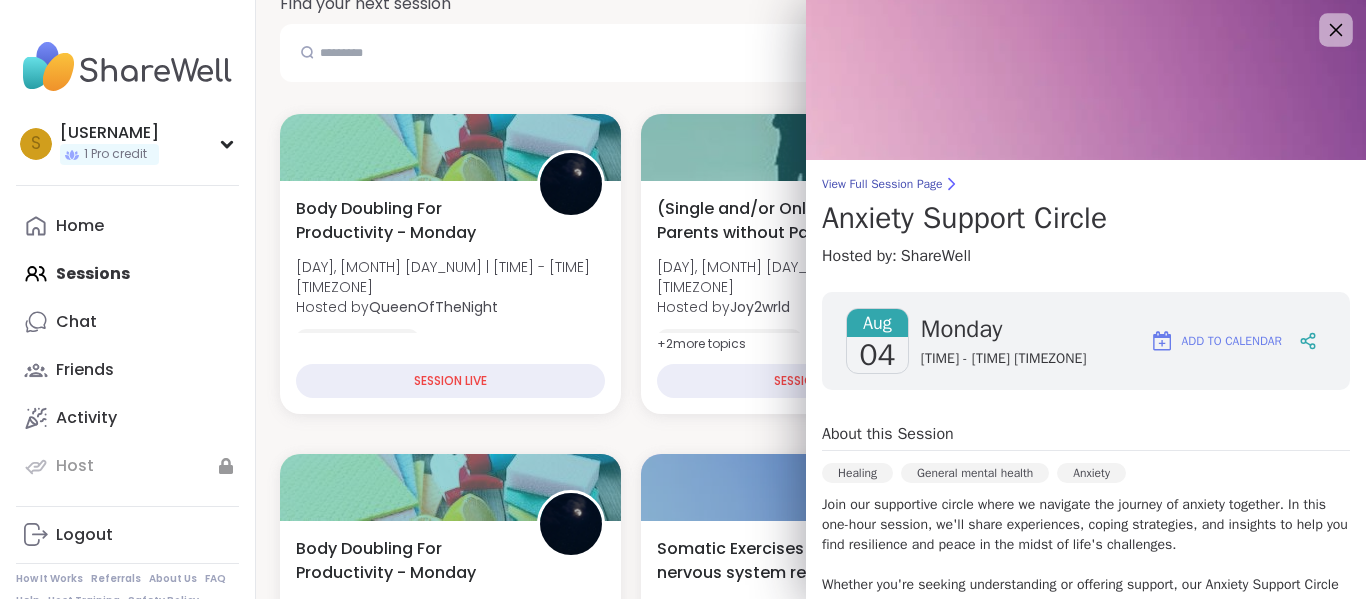 click 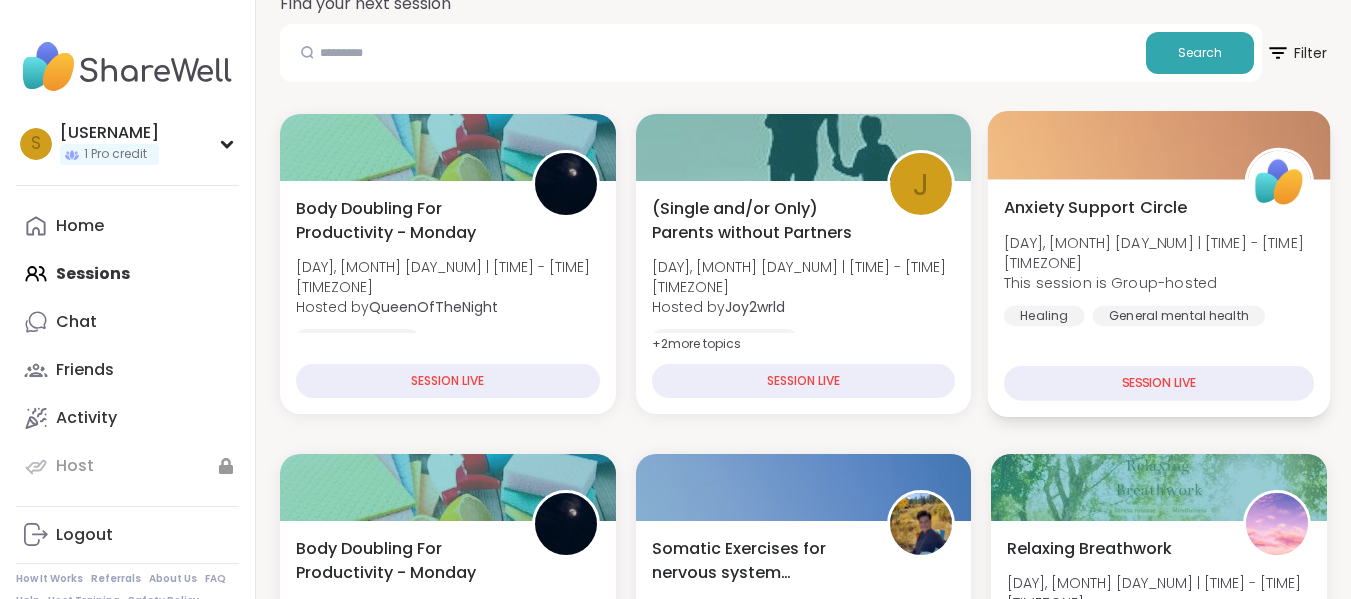 click on "SESSION LIVE" at bounding box center (1159, 383) 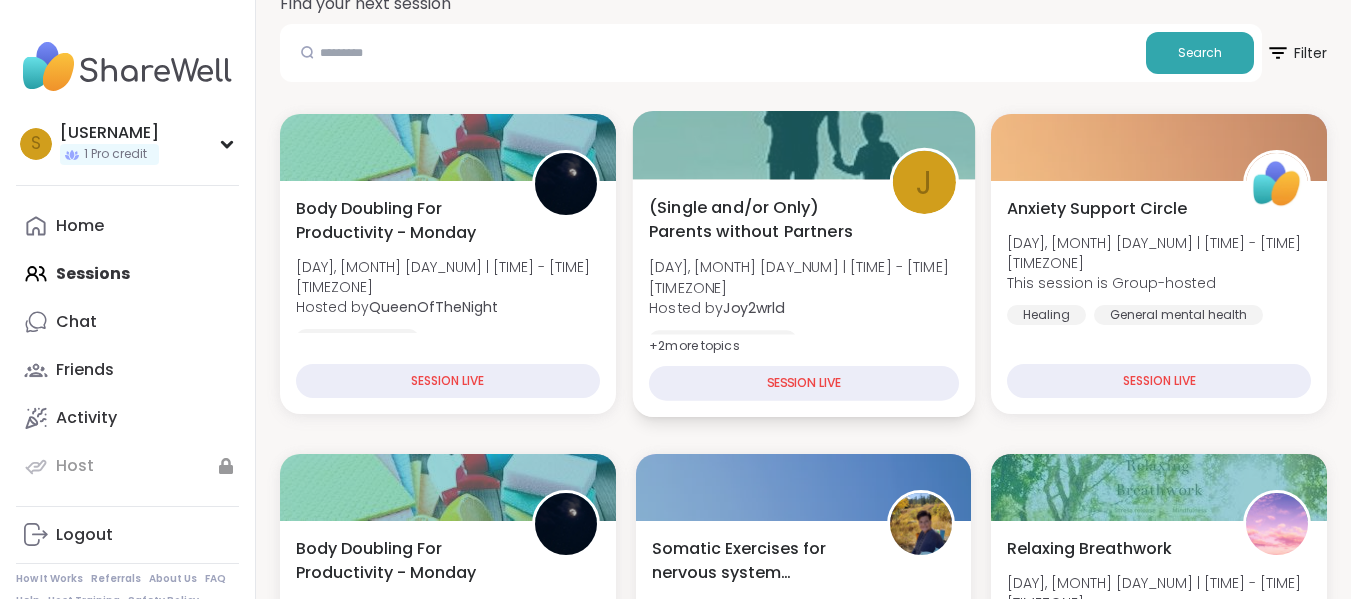 click on "SESSION LIVE" at bounding box center [804, 383] 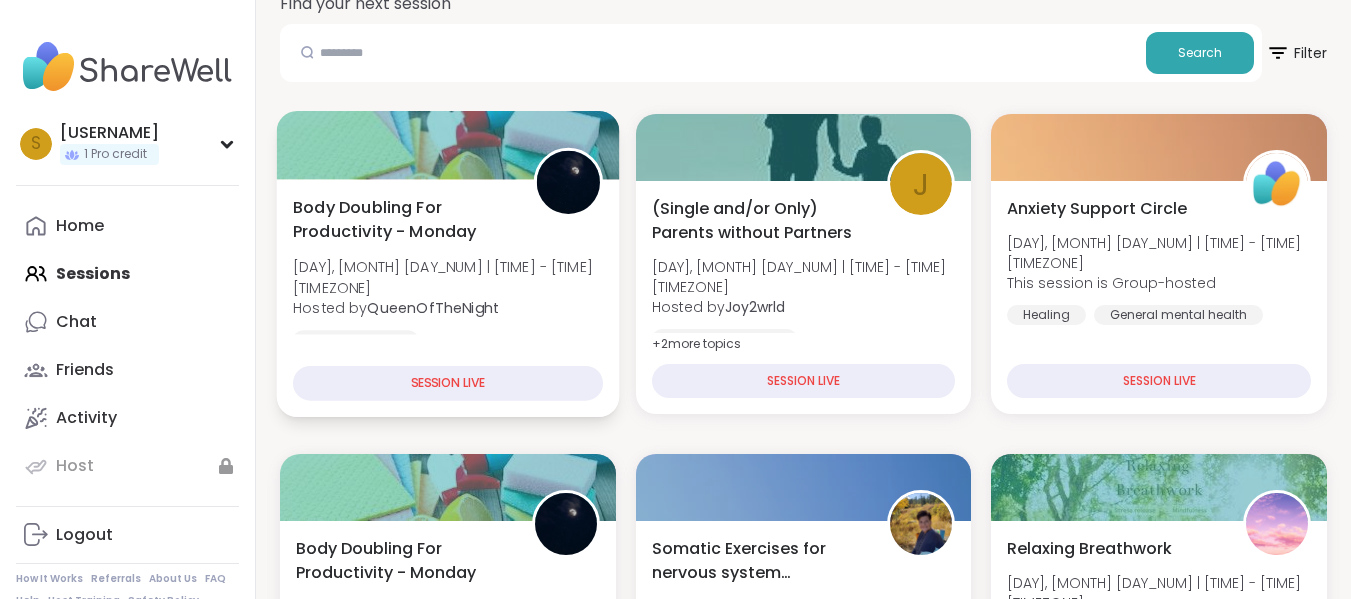 click on "SESSION LIVE" at bounding box center (448, 383) 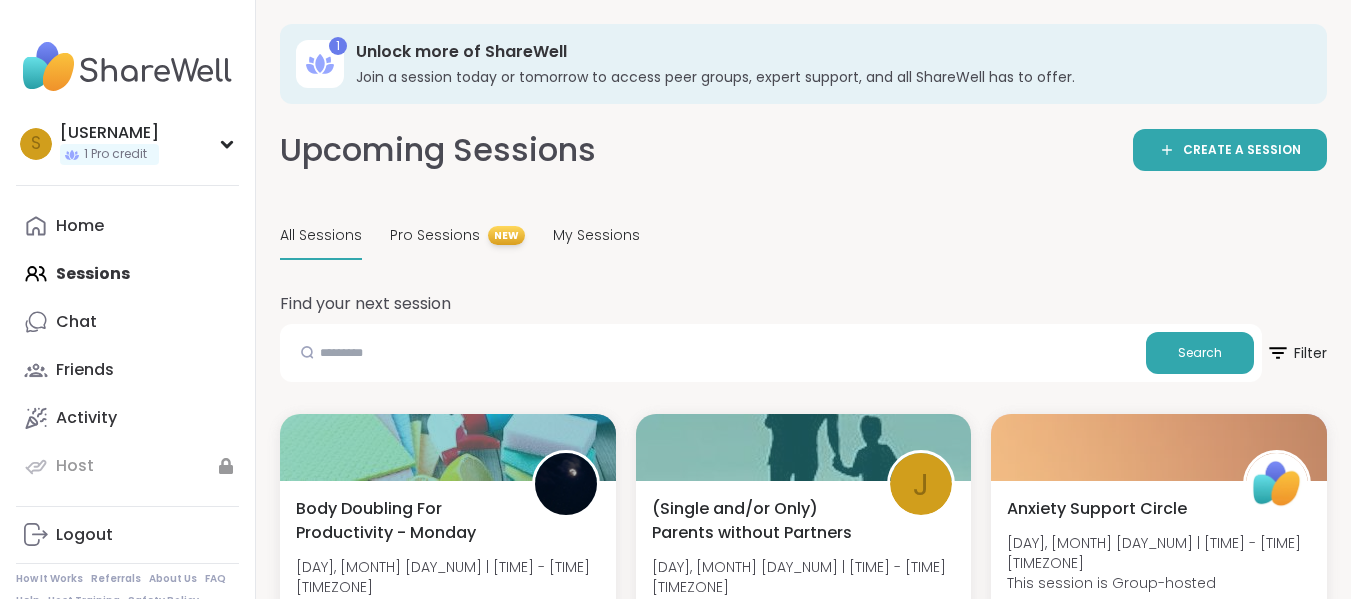 scroll, scrollTop: 100, scrollLeft: 0, axis: vertical 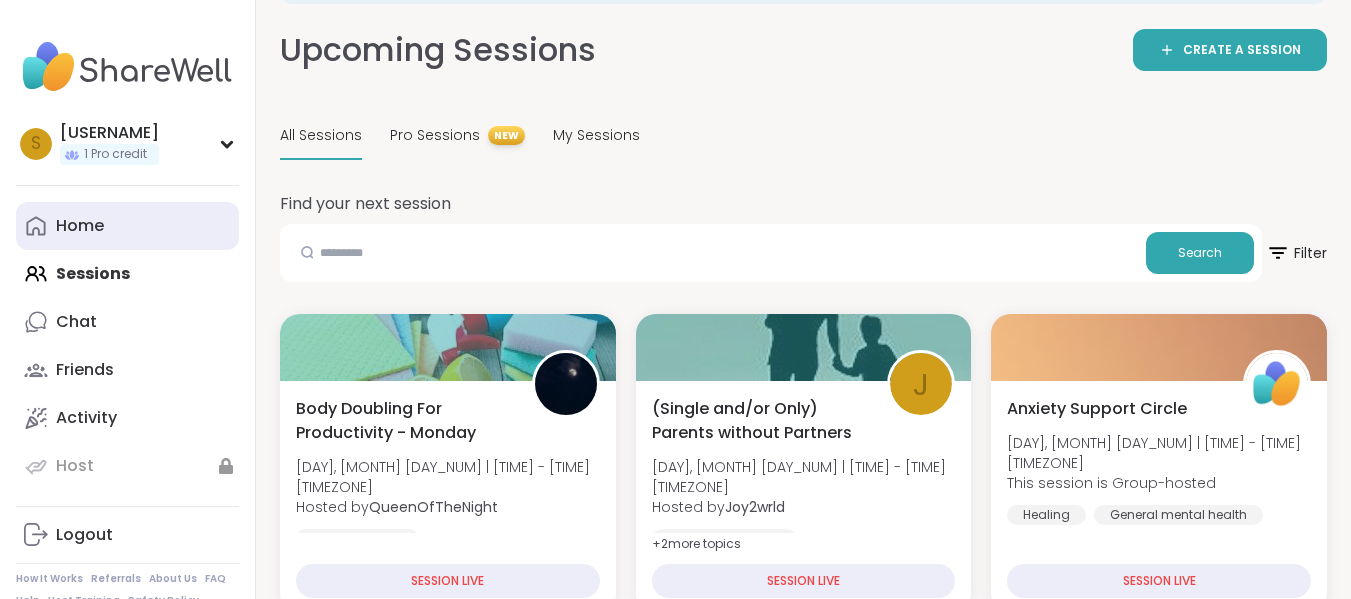 click on "Home" at bounding box center (127, 226) 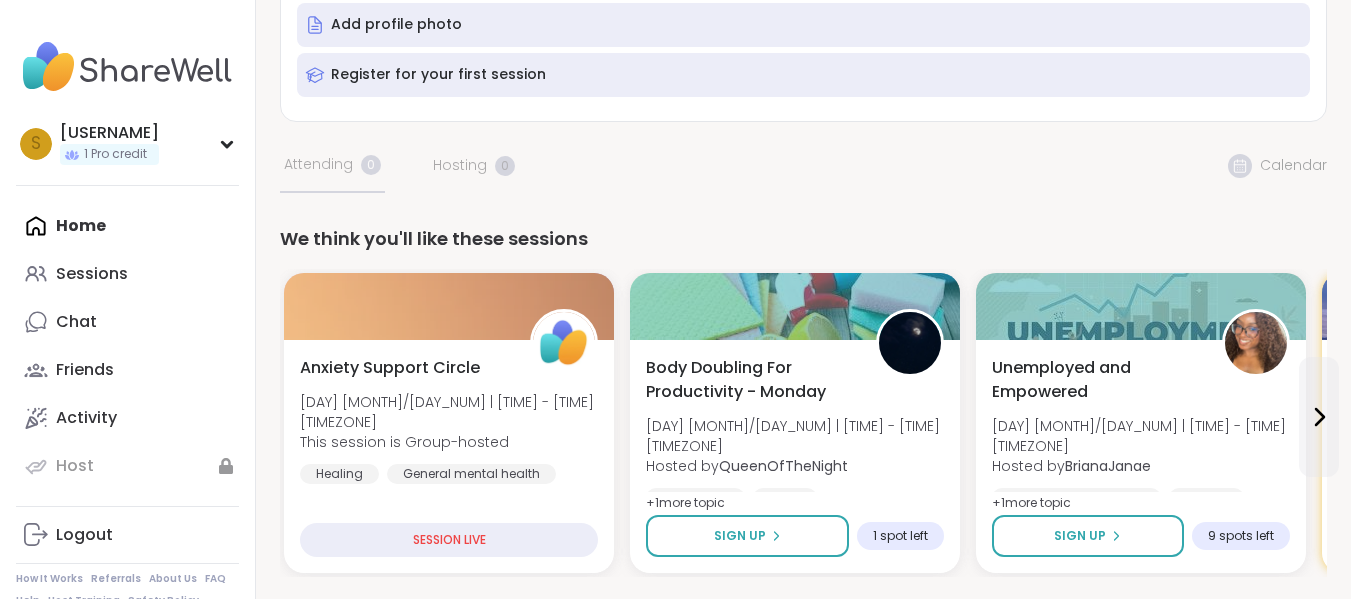 scroll, scrollTop: 400, scrollLeft: 0, axis: vertical 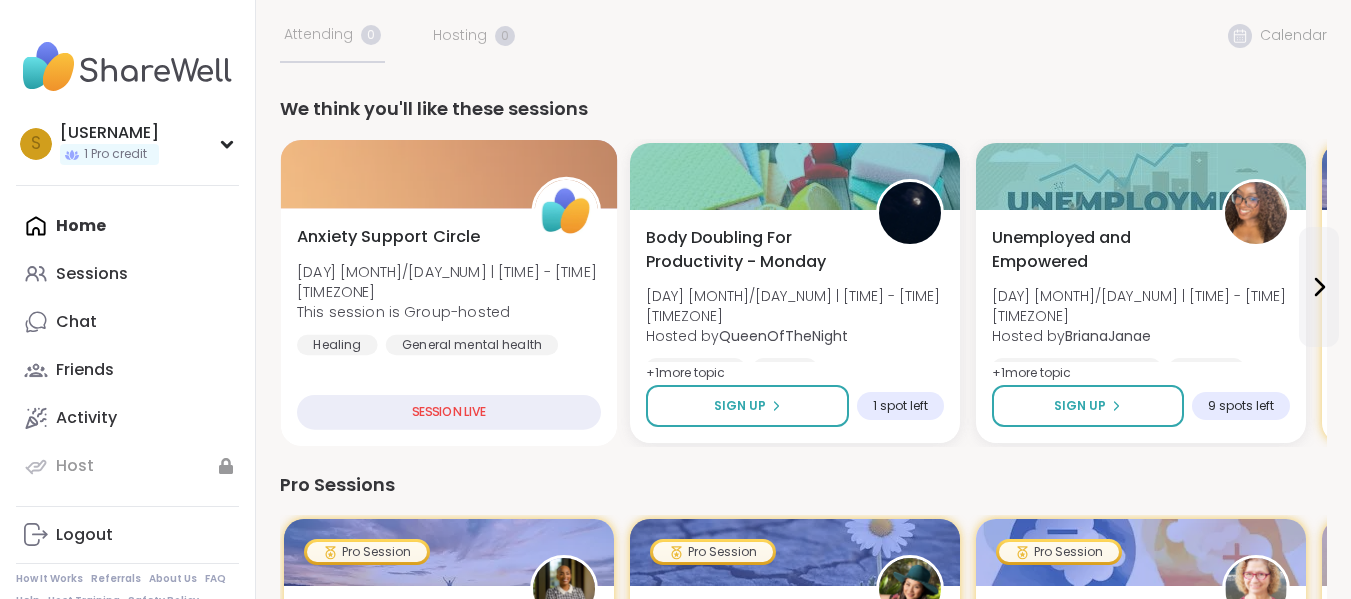 click on "SESSION LIVE" at bounding box center (449, 412) 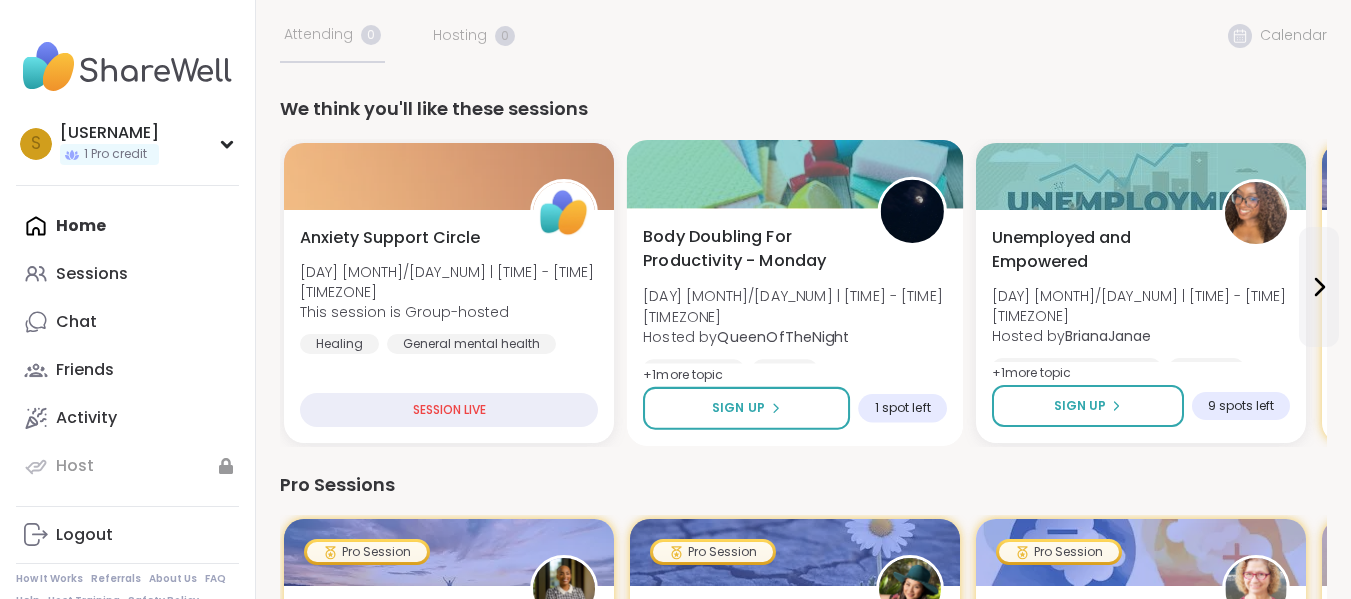 scroll, scrollTop: 500, scrollLeft: 0, axis: vertical 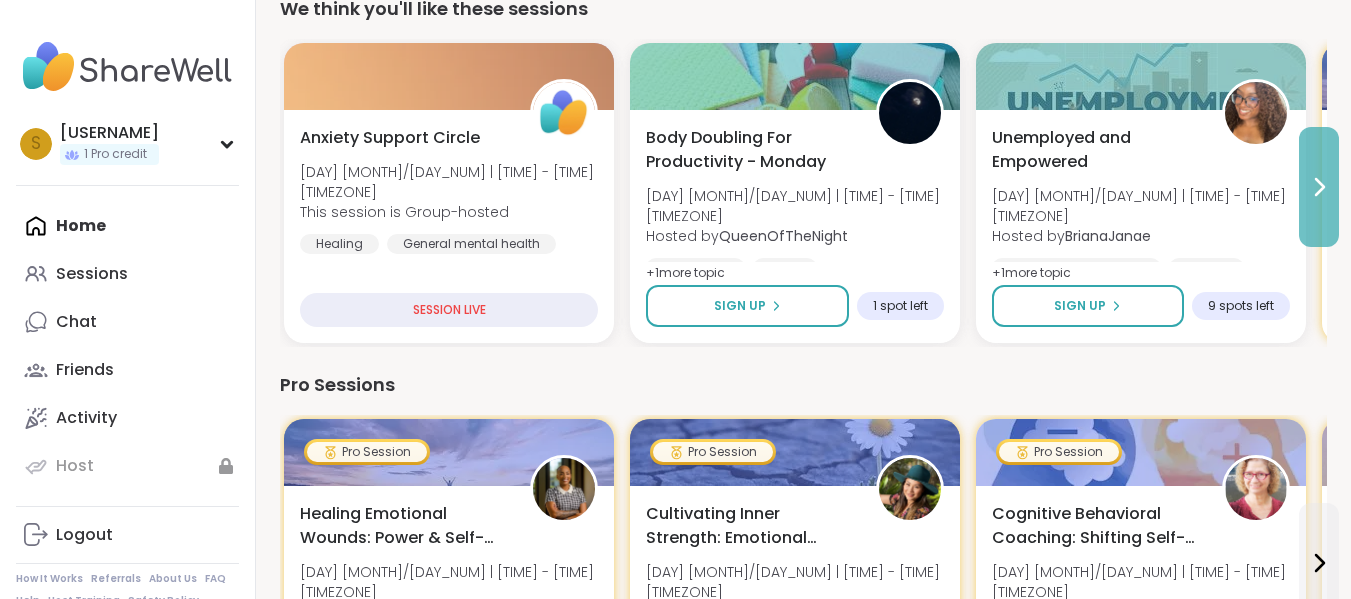 click 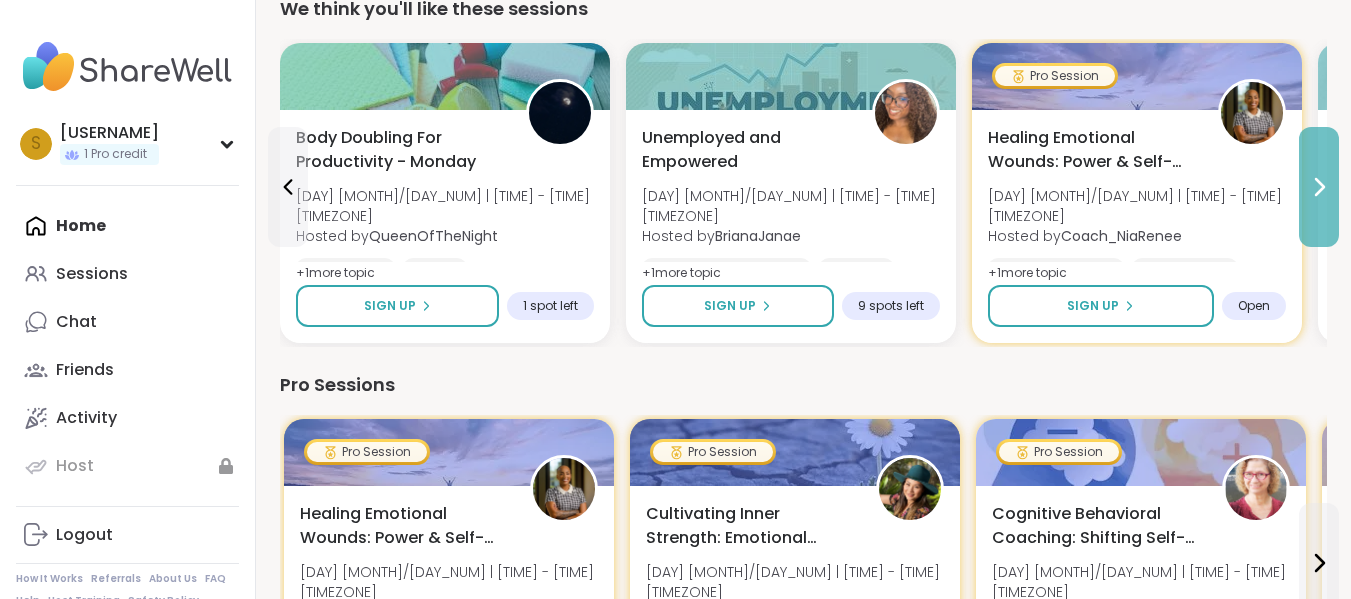 click 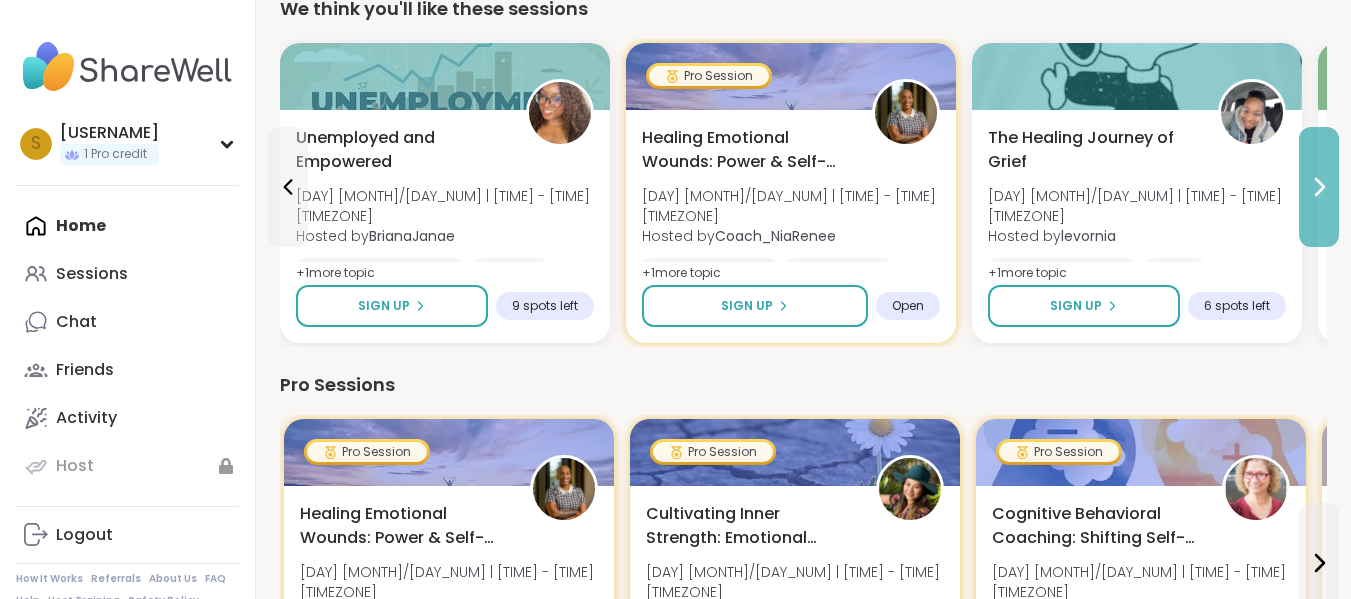 click at bounding box center (1319, 187) 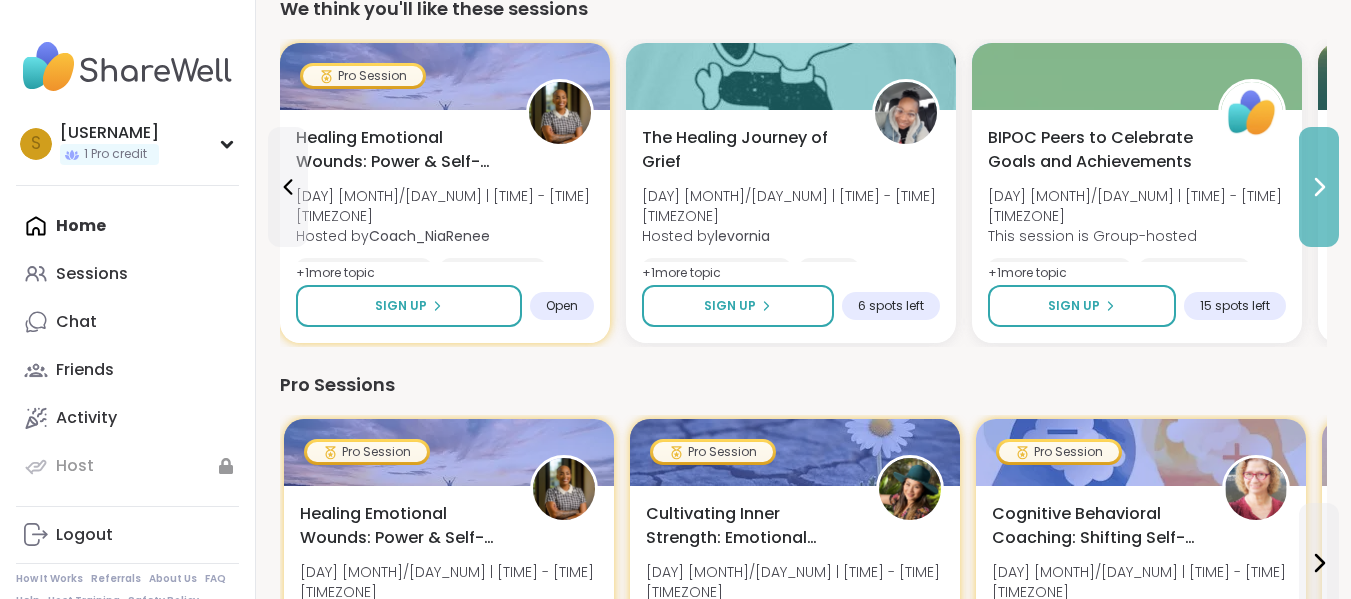 click at bounding box center (1319, 187) 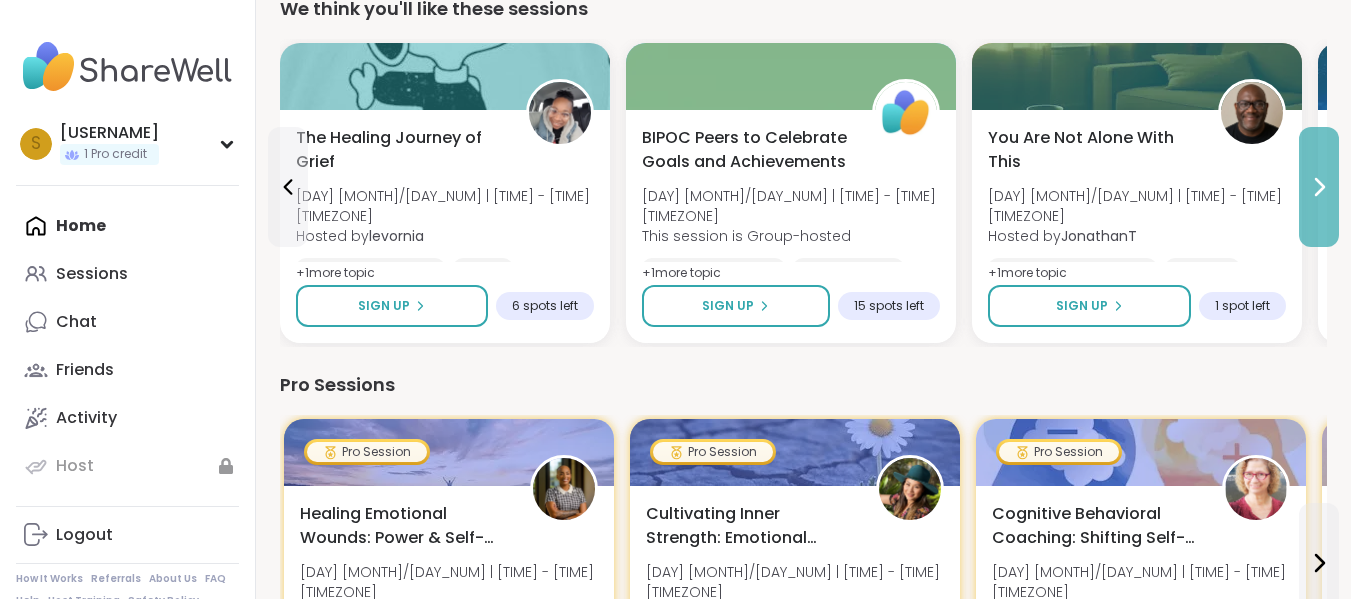 click at bounding box center [1319, 187] 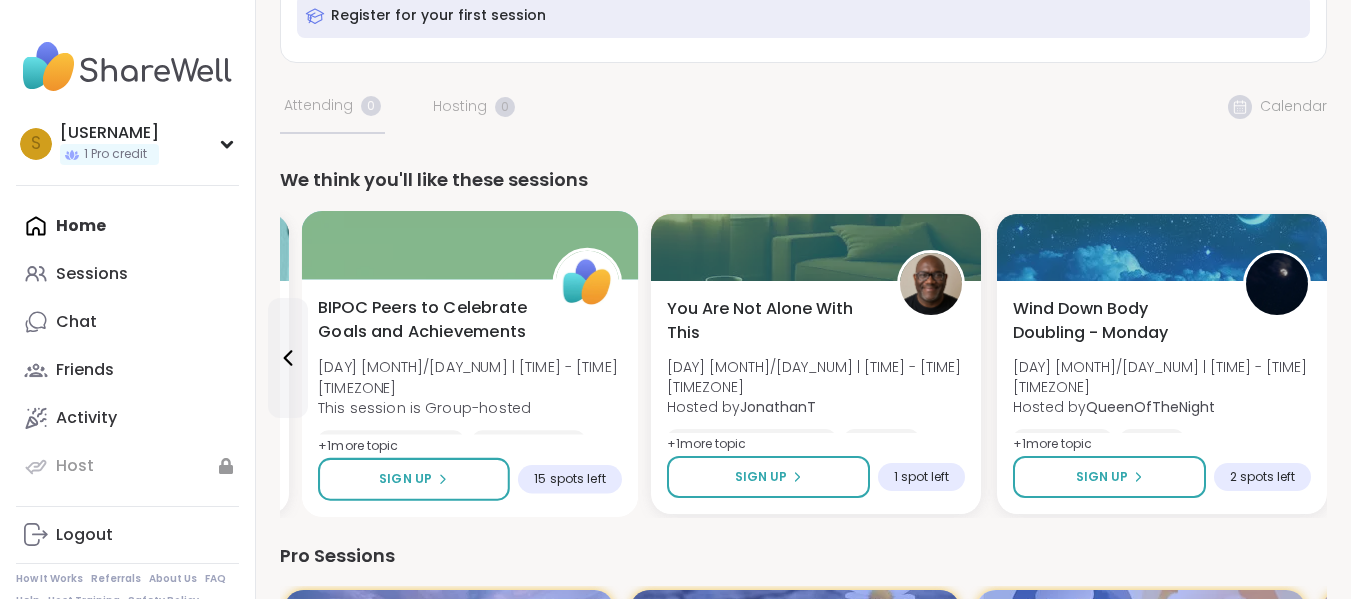 scroll, scrollTop: 300, scrollLeft: 0, axis: vertical 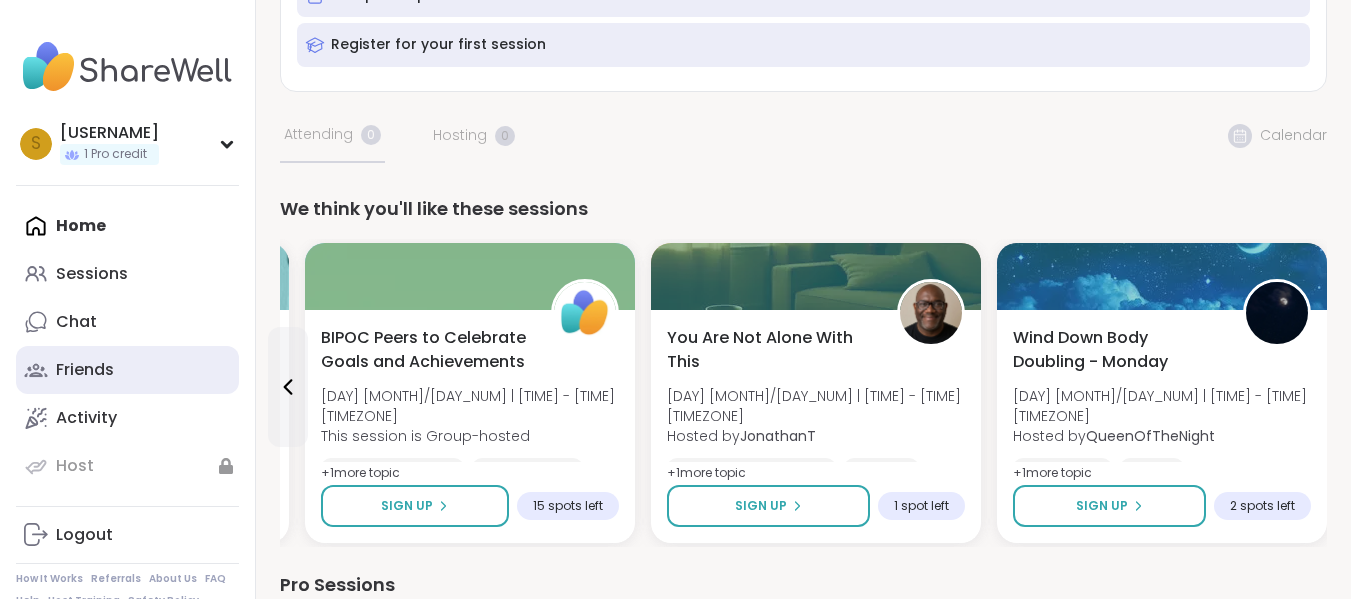 click on "Friends" at bounding box center [127, 370] 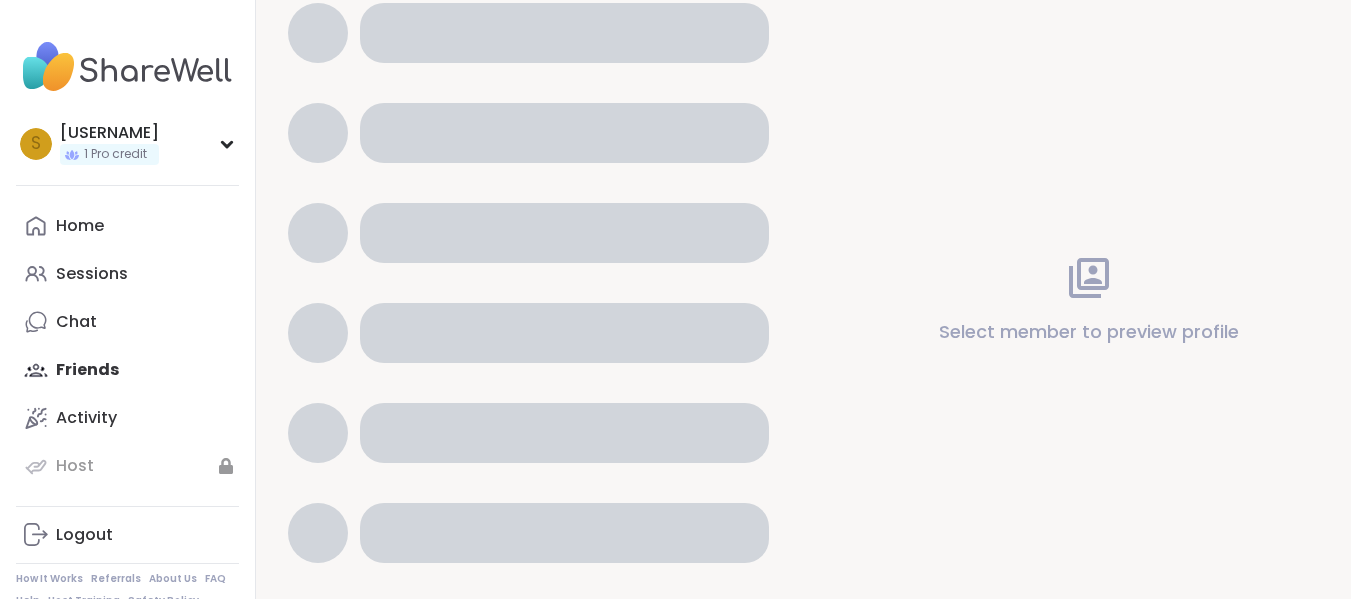 scroll, scrollTop: 0, scrollLeft: 0, axis: both 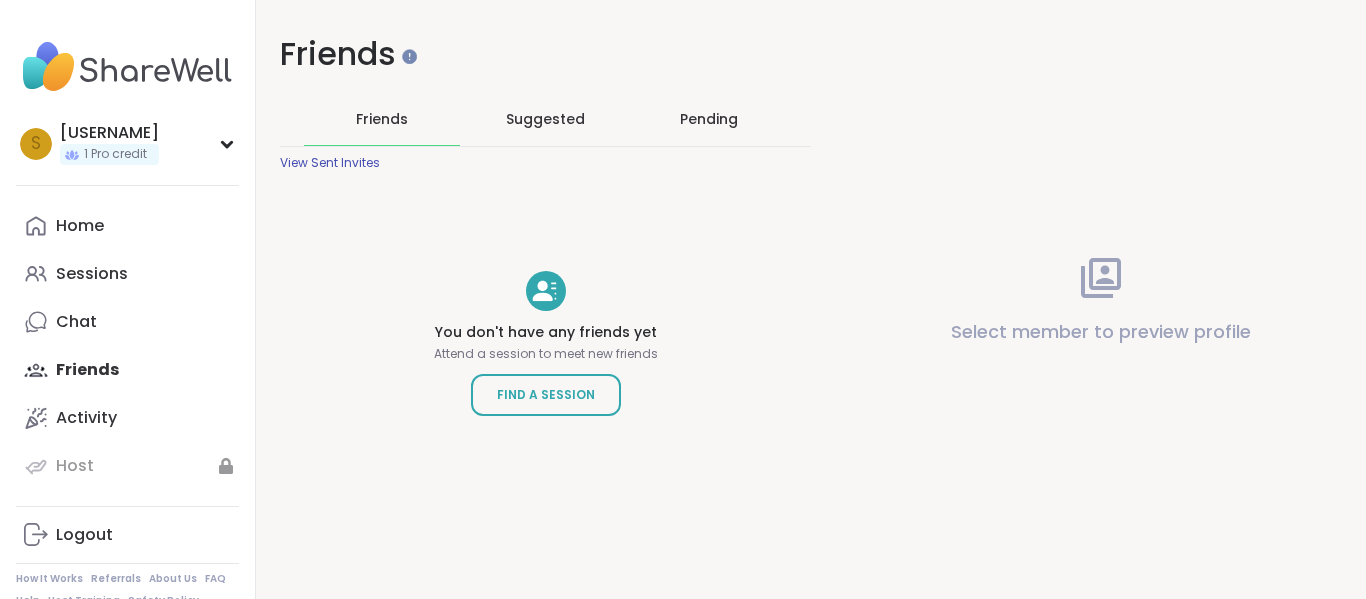 click on "Suggested" at bounding box center [545, 119] 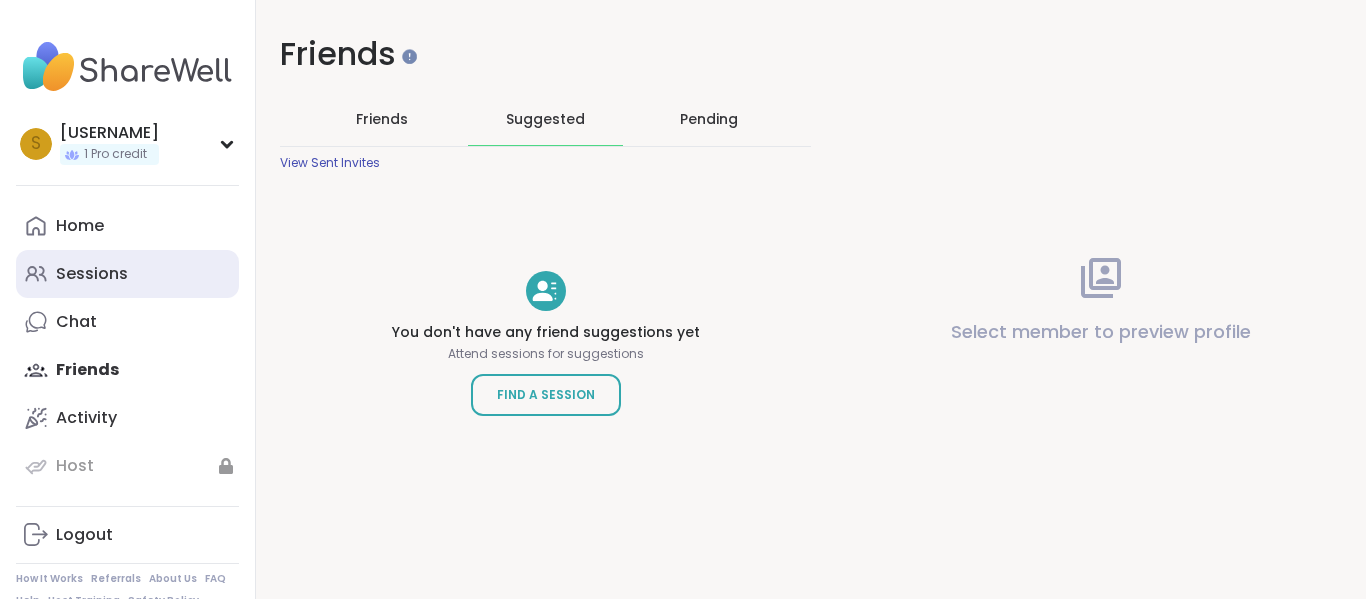 click on "Sessions" at bounding box center [92, 274] 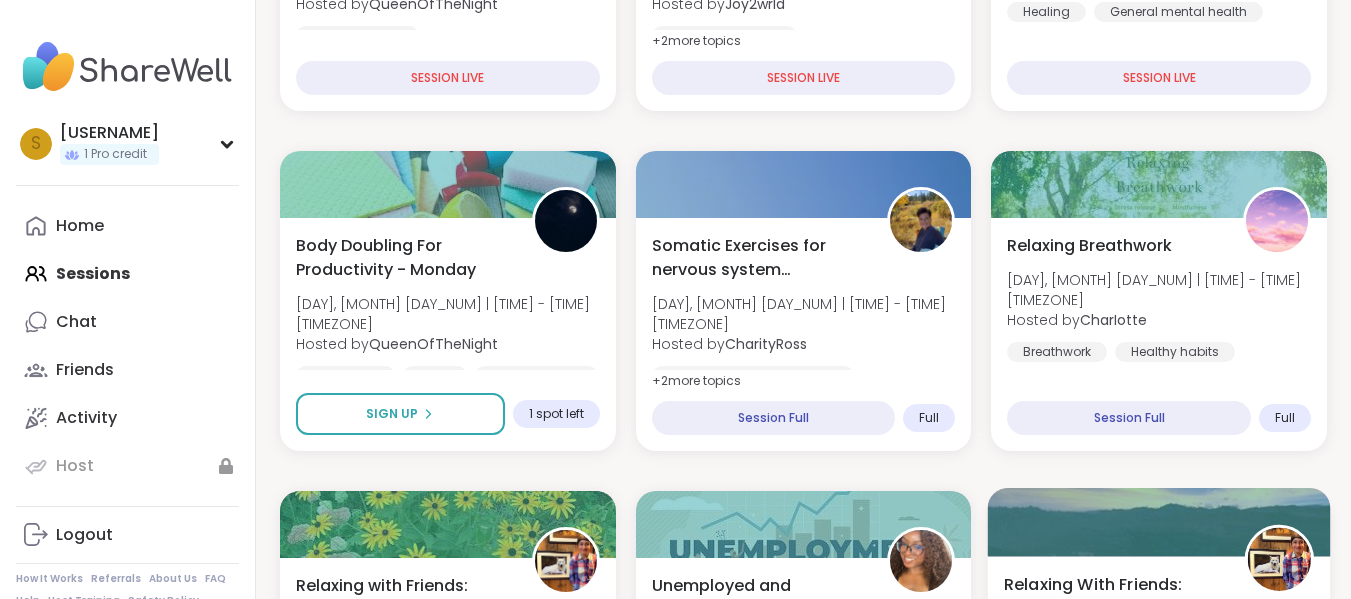 scroll, scrollTop: 600, scrollLeft: 0, axis: vertical 